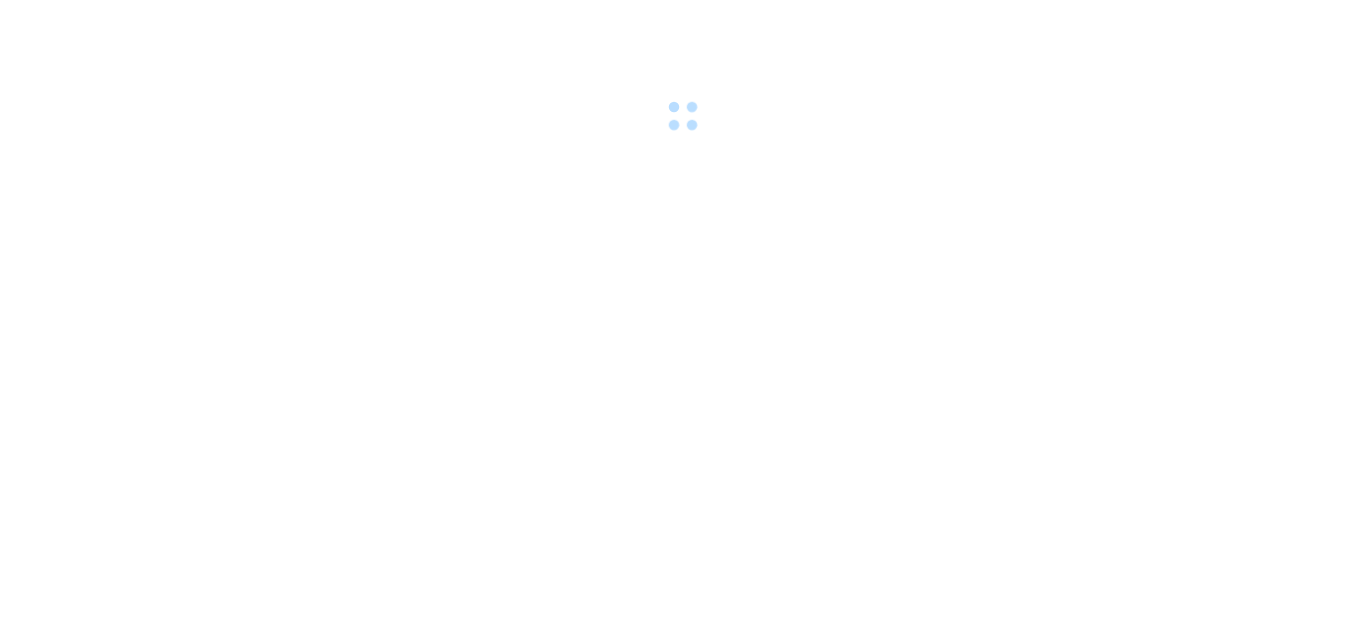 scroll, scrollTop: 0, scrollLeft: 0, axis: both 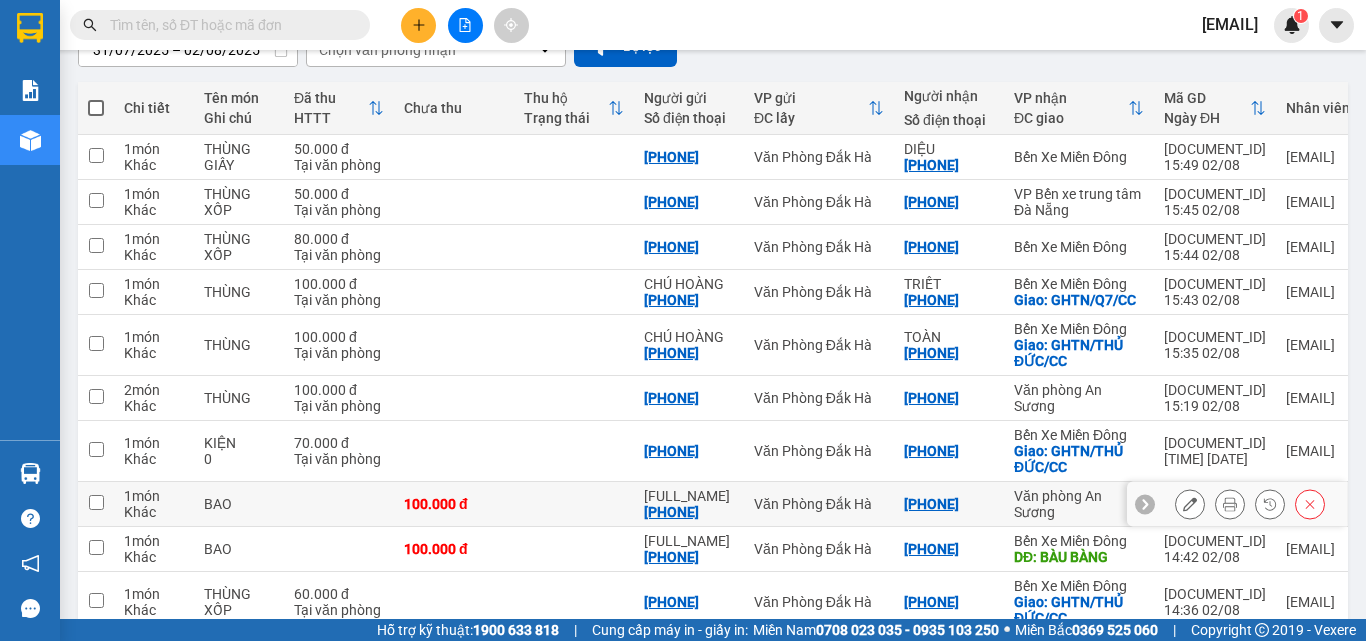 click at bounding box center (96, 504) 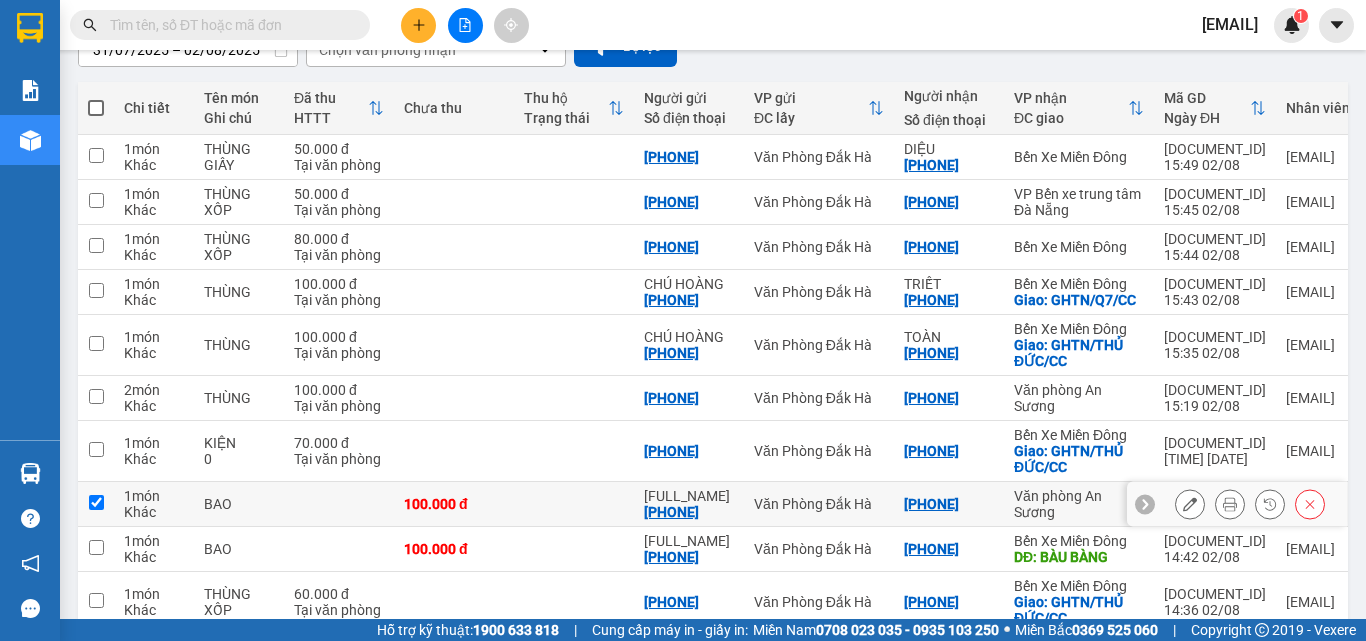 checkbox on "true" 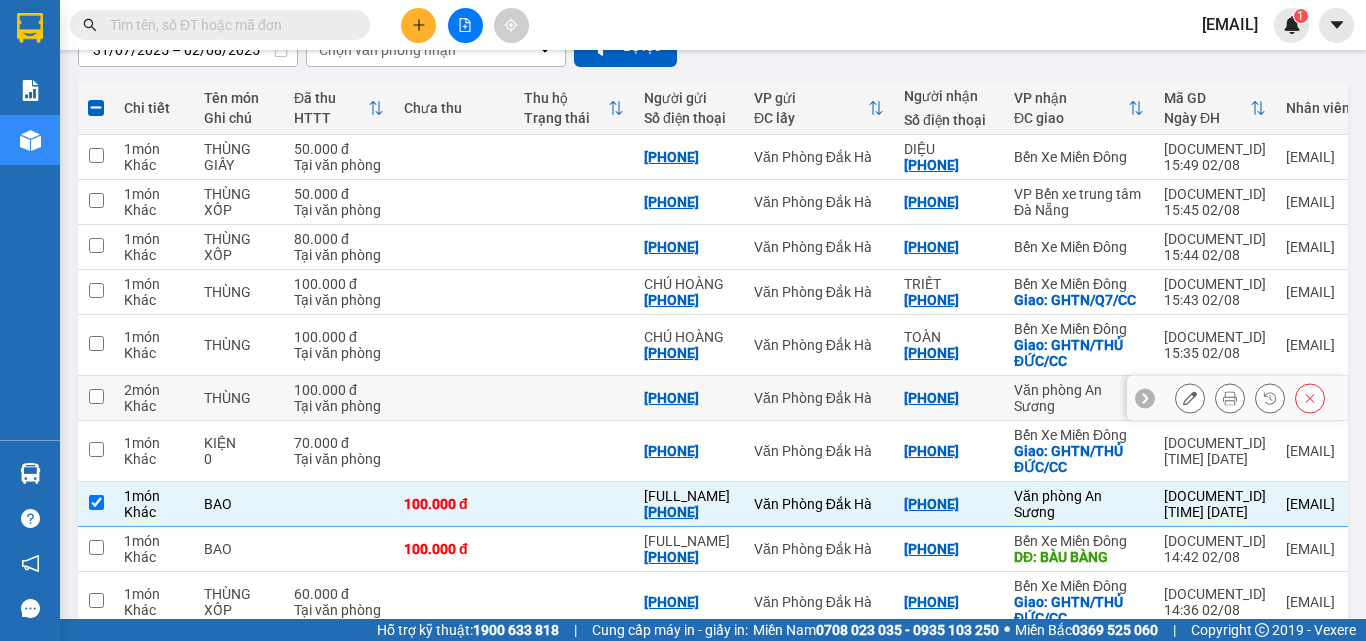 click at bounding box center [96, 396] 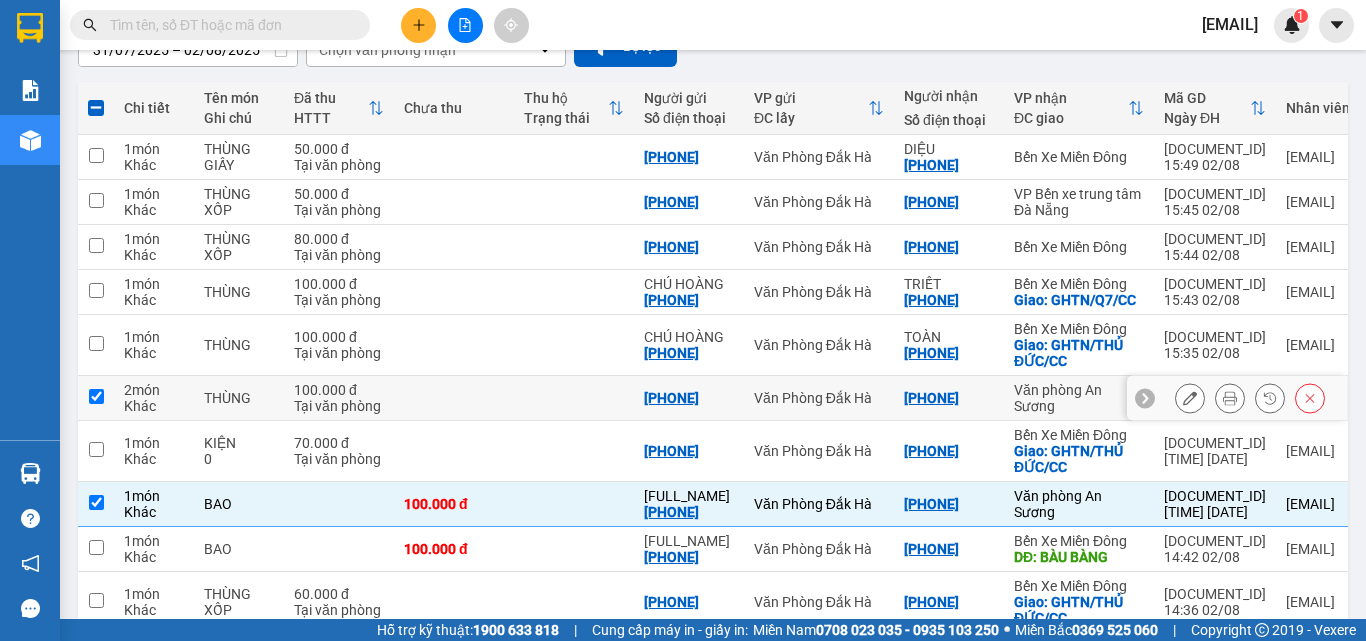 checkbox on "true" 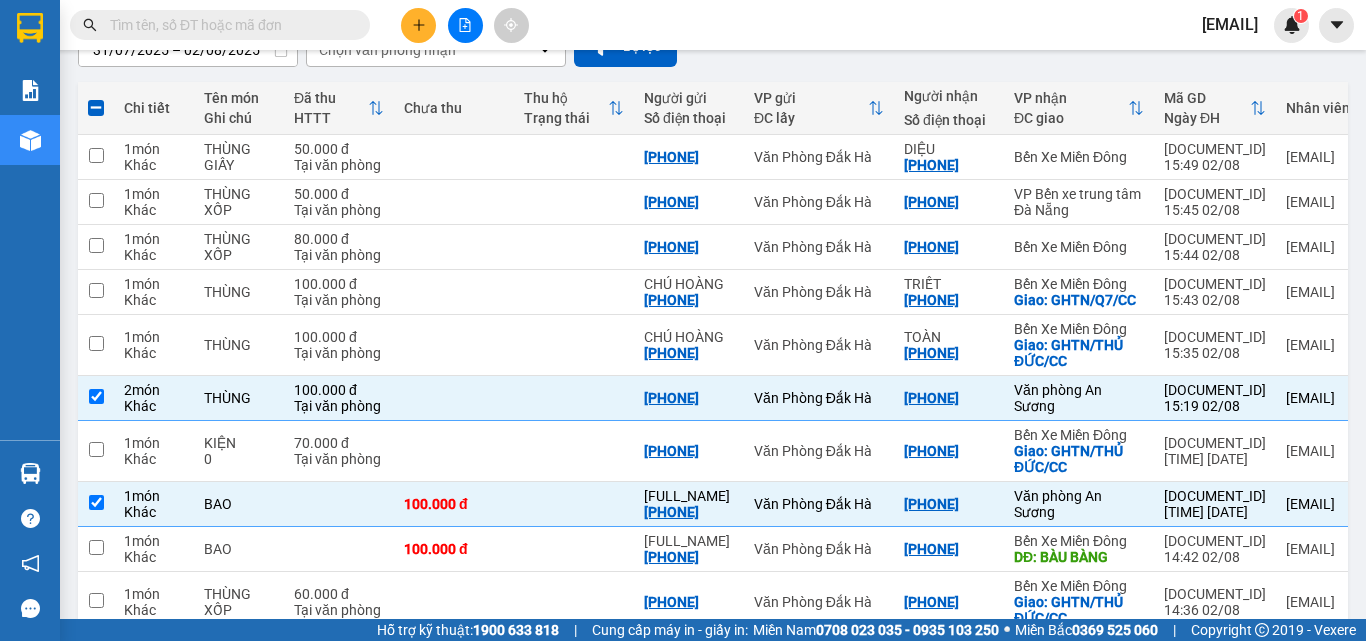 scroll, scrollTop: 100, scrollLeft: 0, axis: vertical 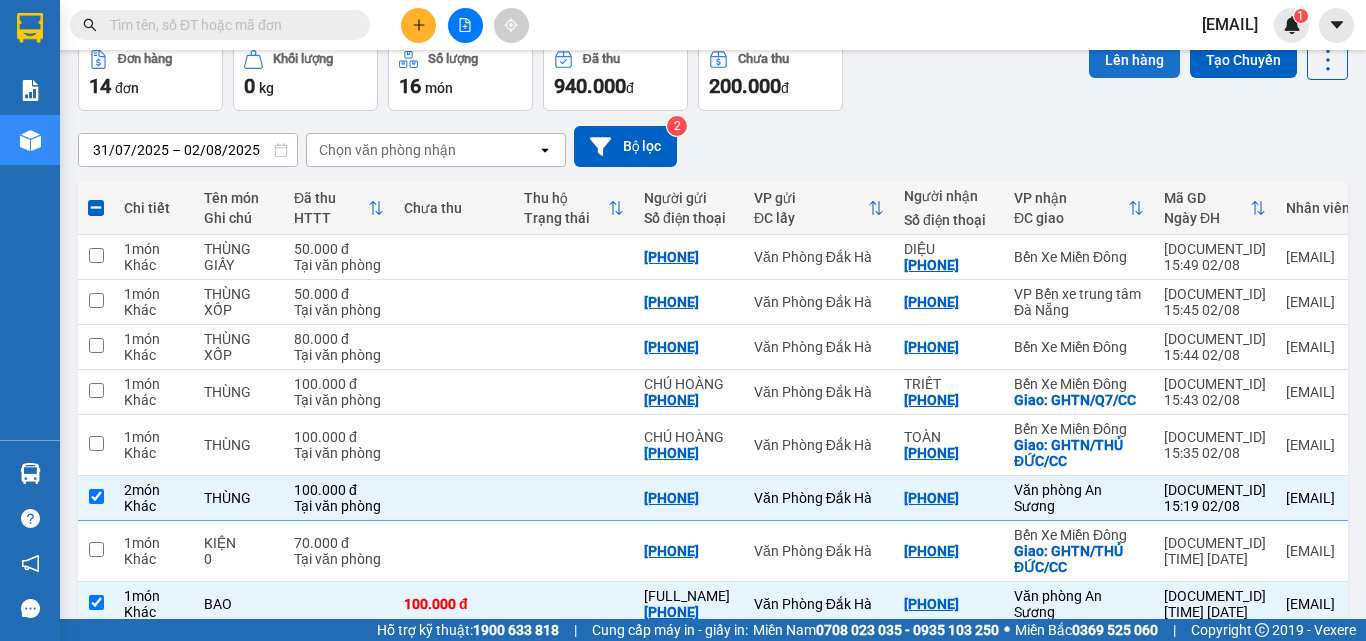 click on "Lên hàng" at bounding box center [1134, 60] 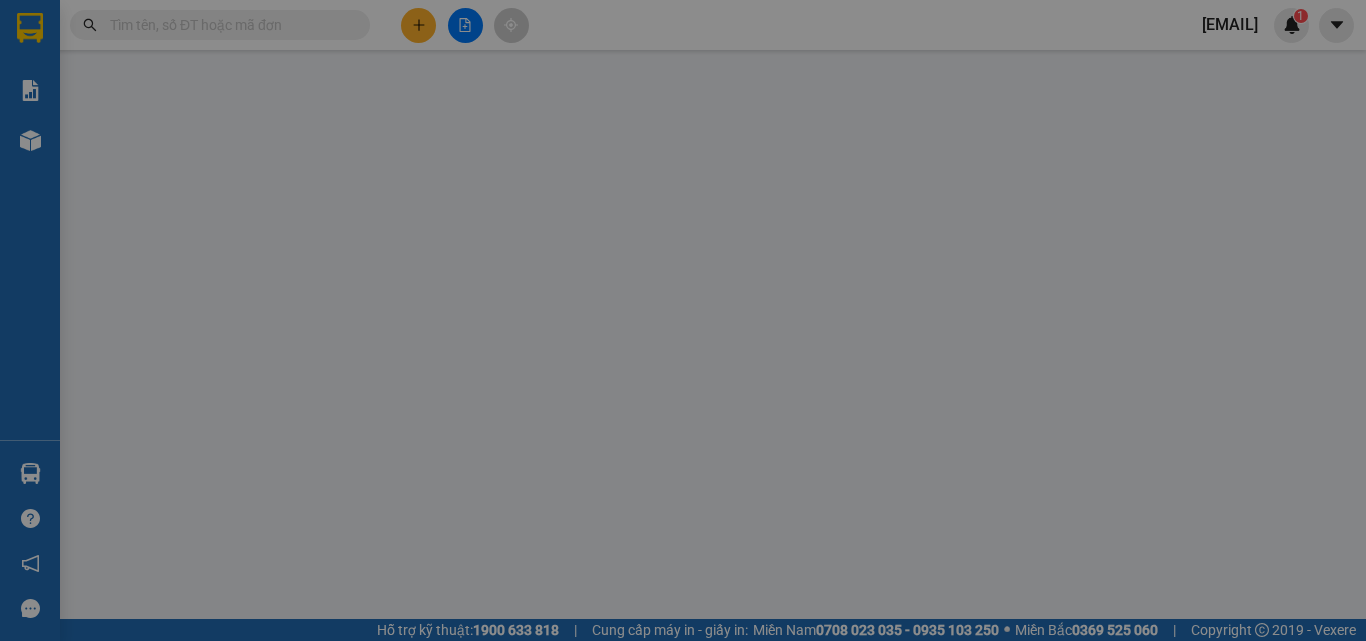 scroll, scrollTop: 0, scrollLeft: 0, axis: both 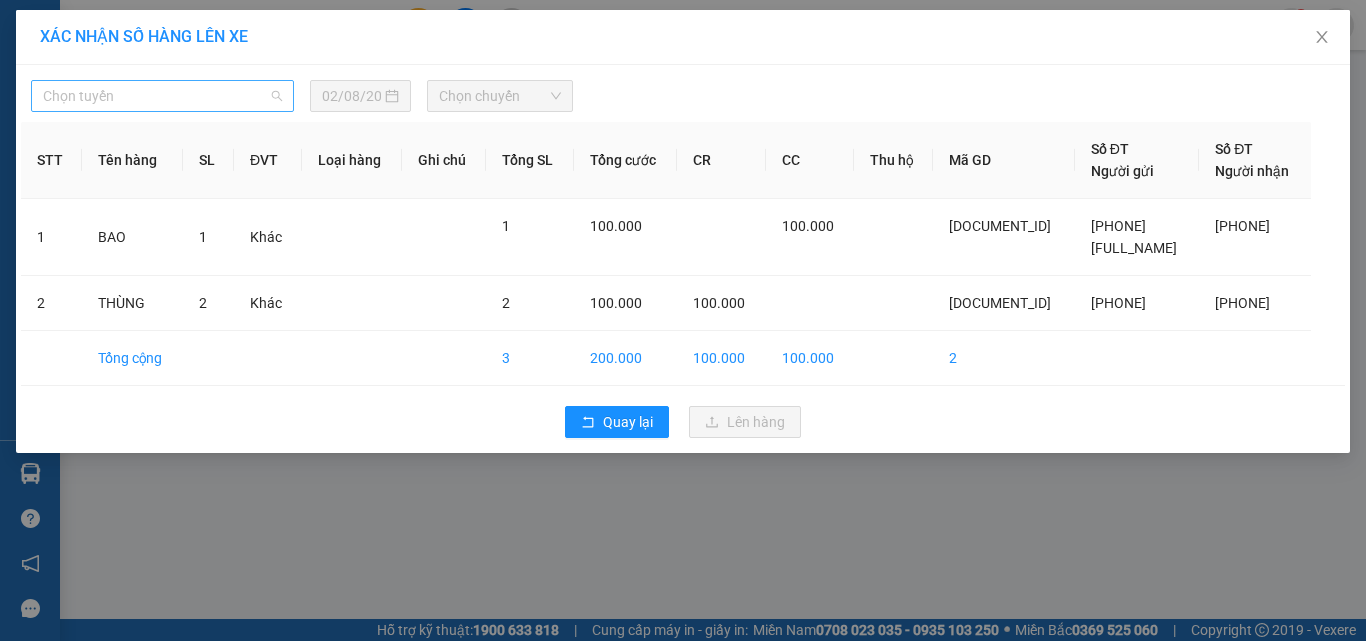 click on "Chọn tuyến" at bounding box center [162, 96] 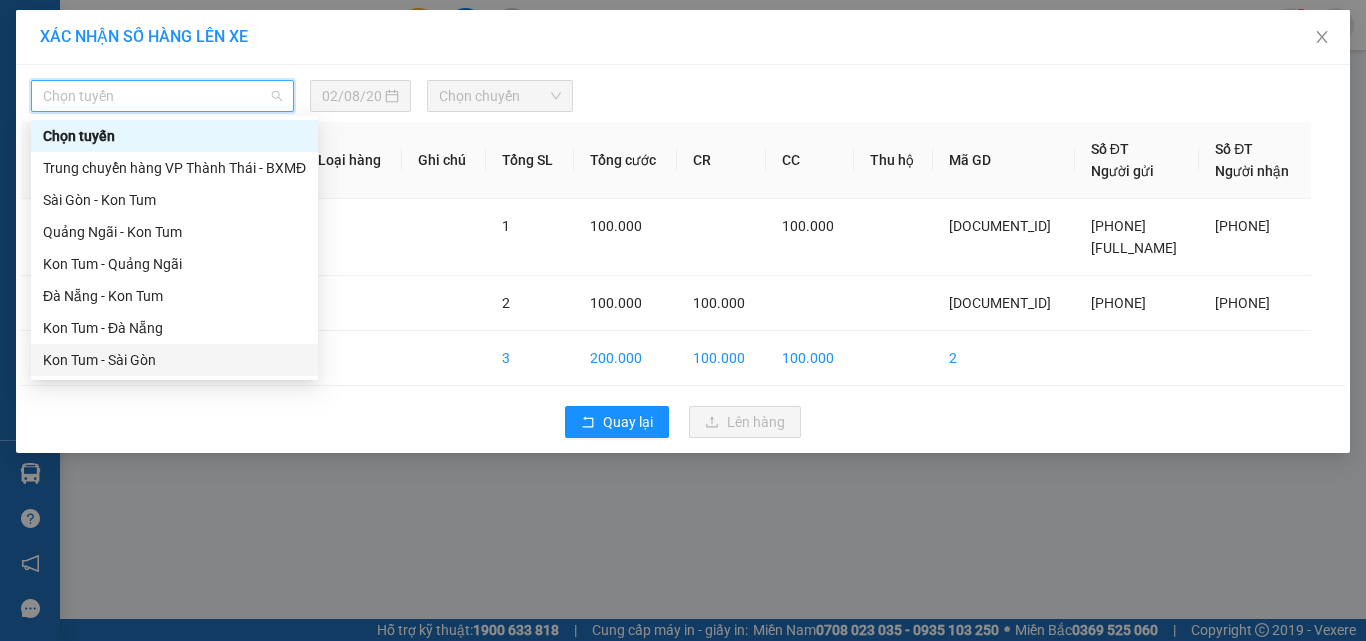 click on "Kon Tum - Sài Gòn" at bounding box center (174, 360) 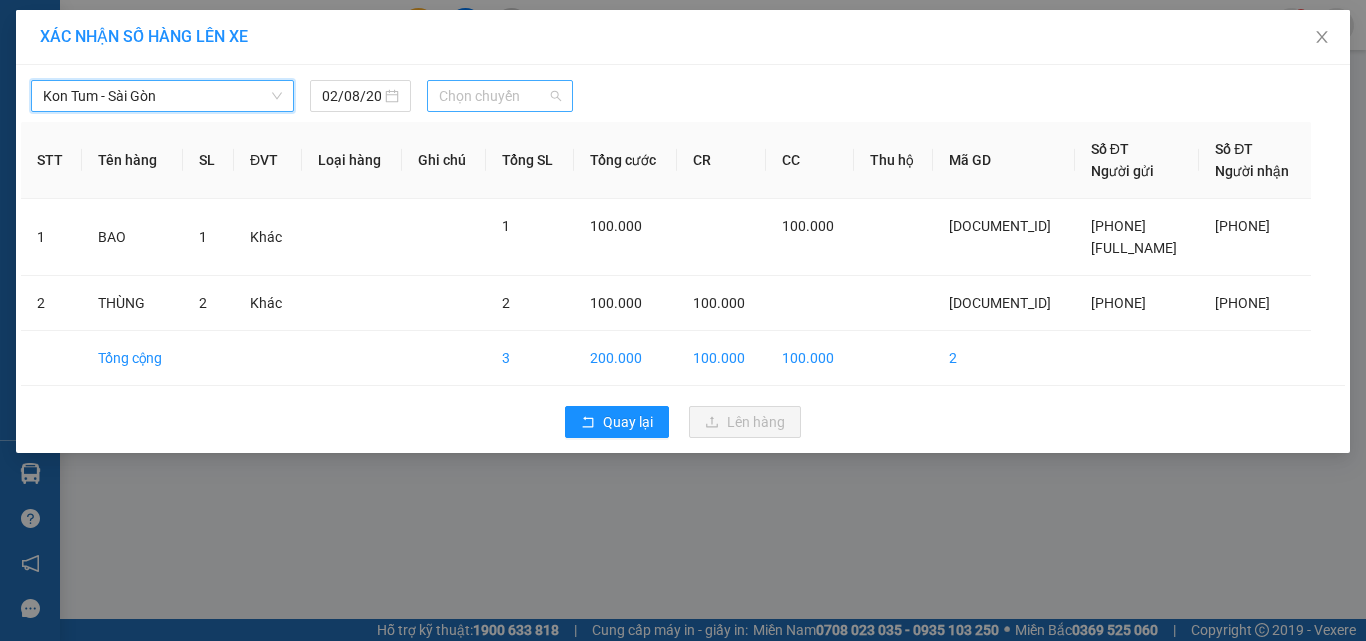 click on "Chọn chuyến" at bounding box center [500, 96] 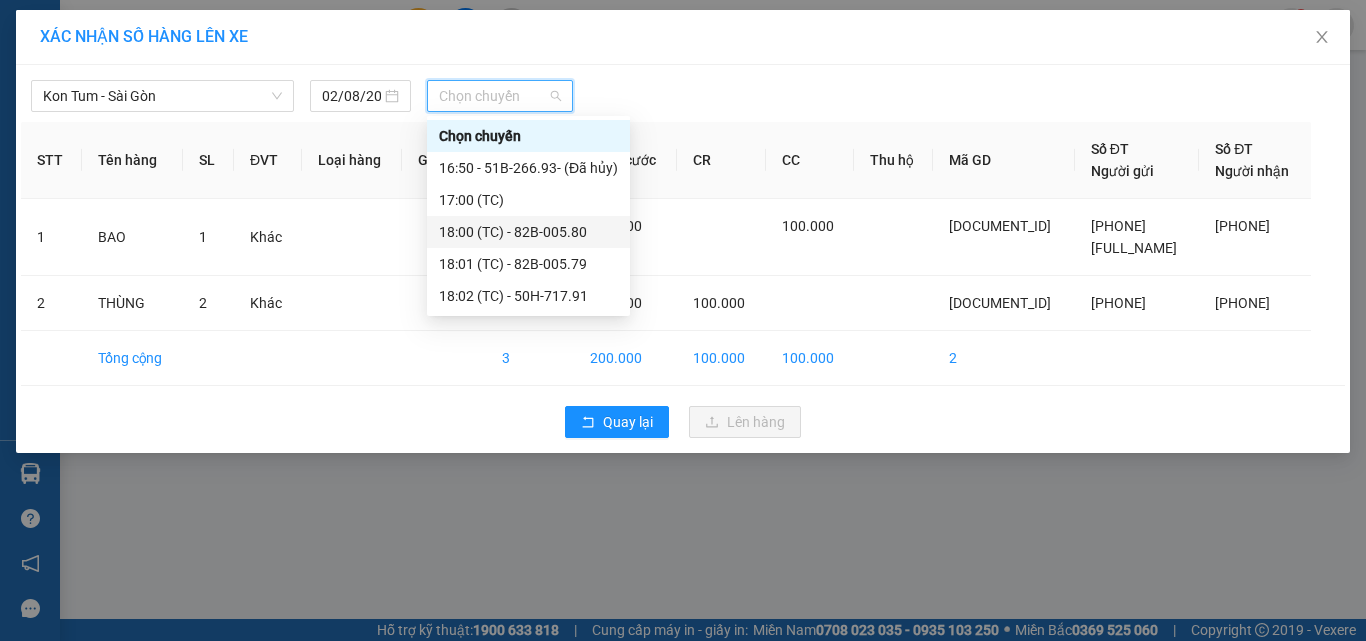 click on "18:00   (TC)   - 82B-005.80" at bounding box center [528, 232] 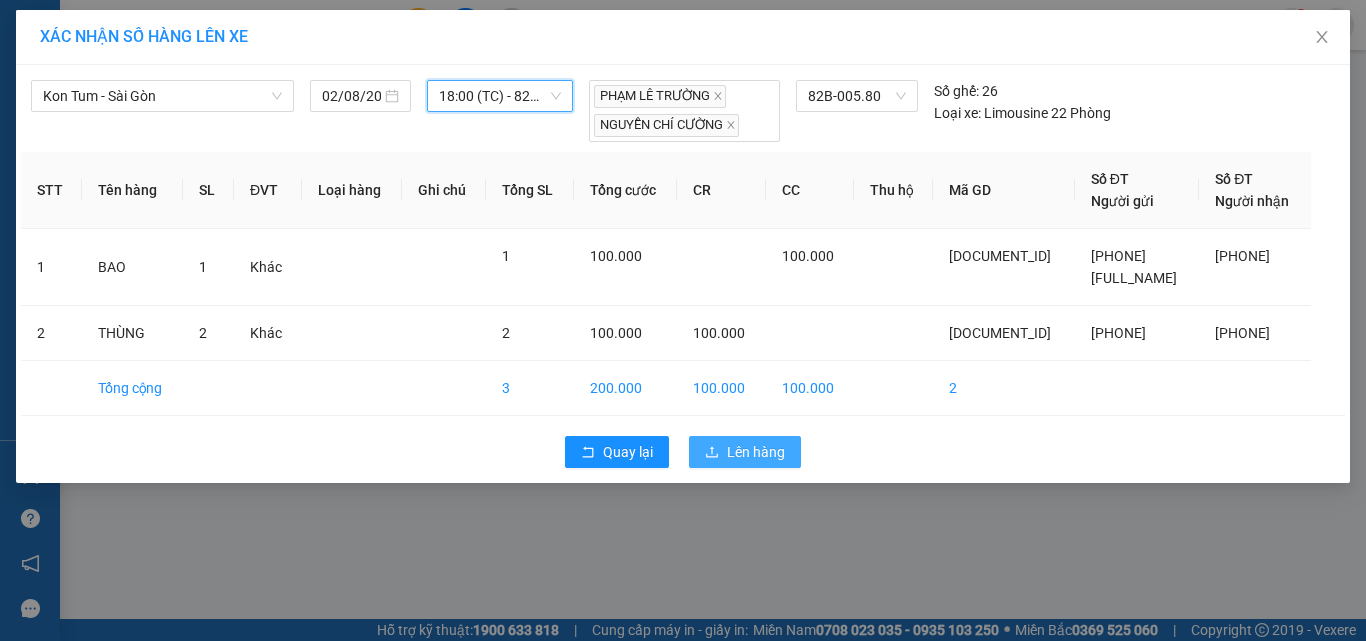 click on "Lên hàng" at bounding box center [756, 452] 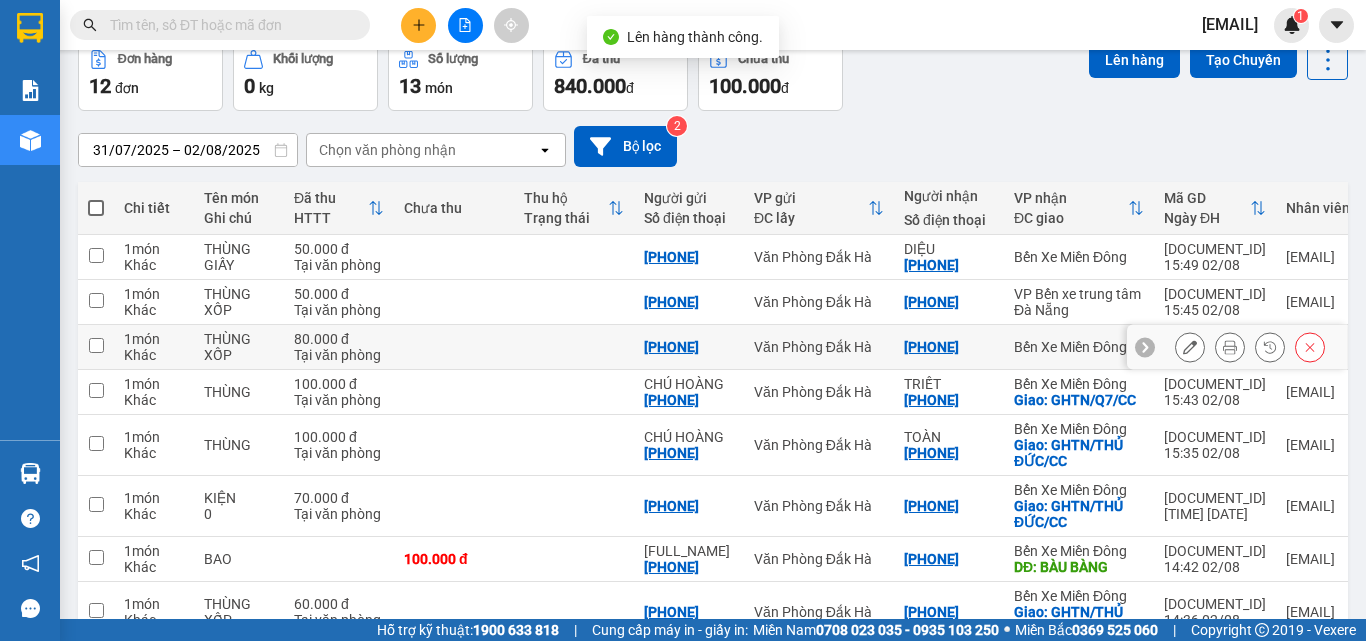 scroll, scrollTop: 300, scrollLeft: 0, axis: vertical 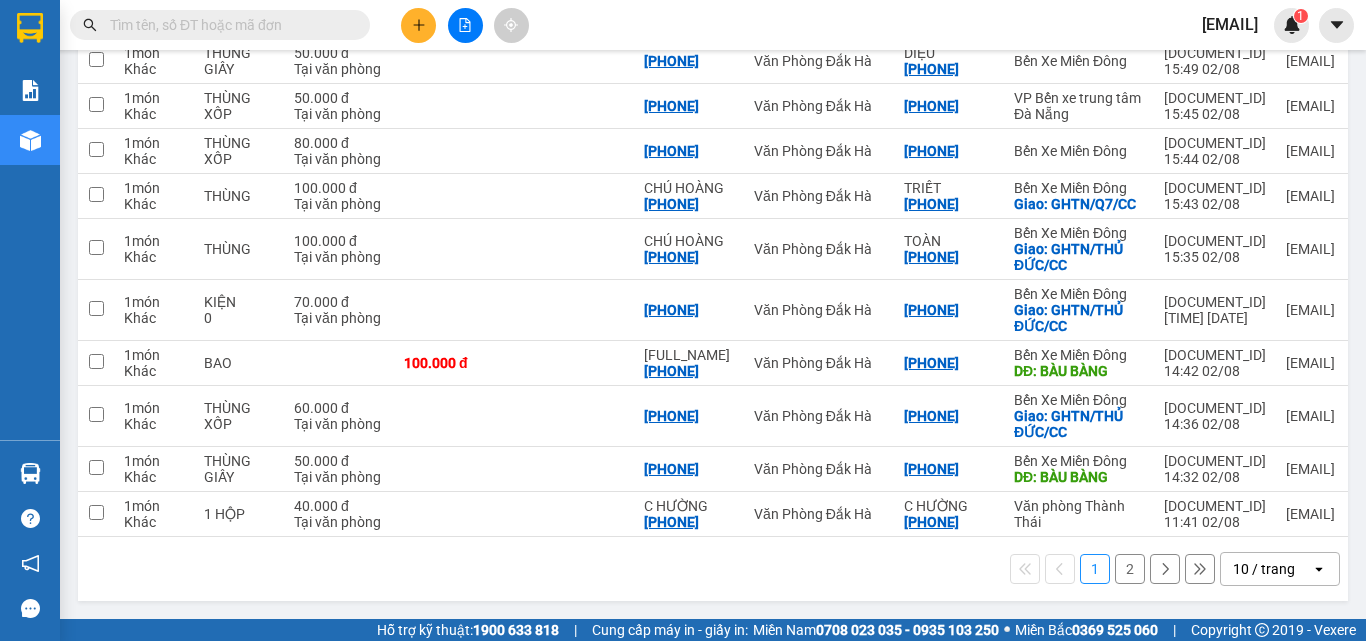 click 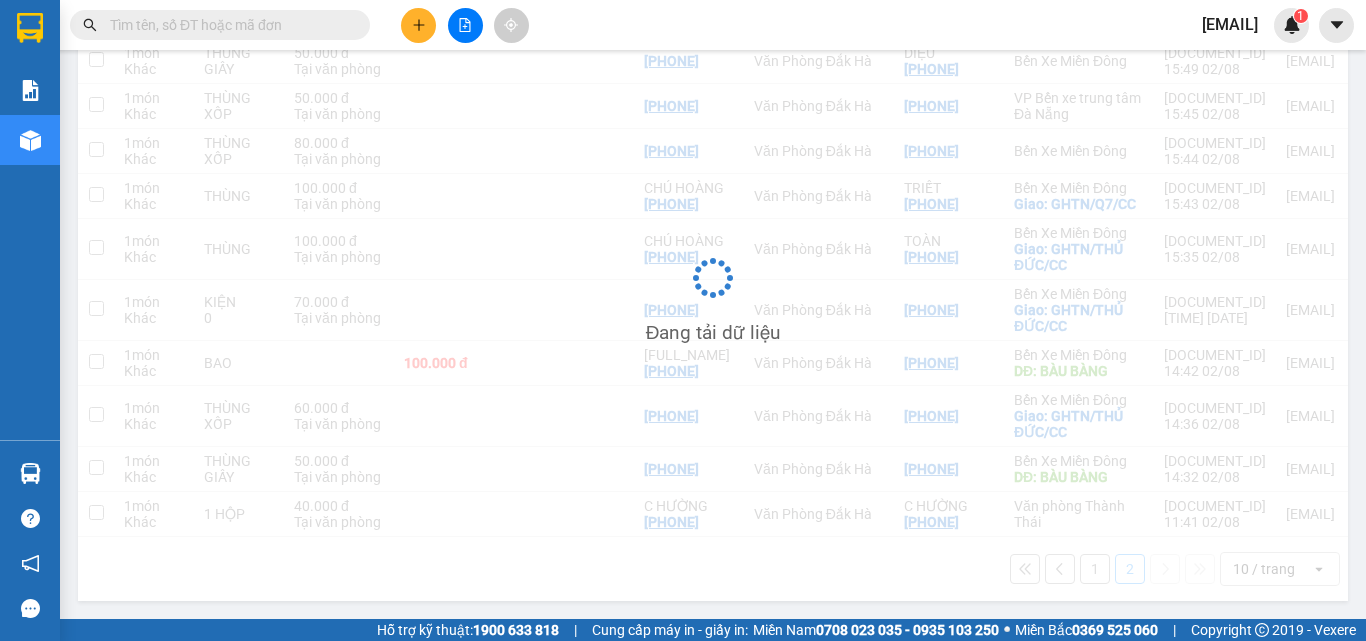 scroll, scrollTop: 92, scrollLeft: 0, axis: vertical 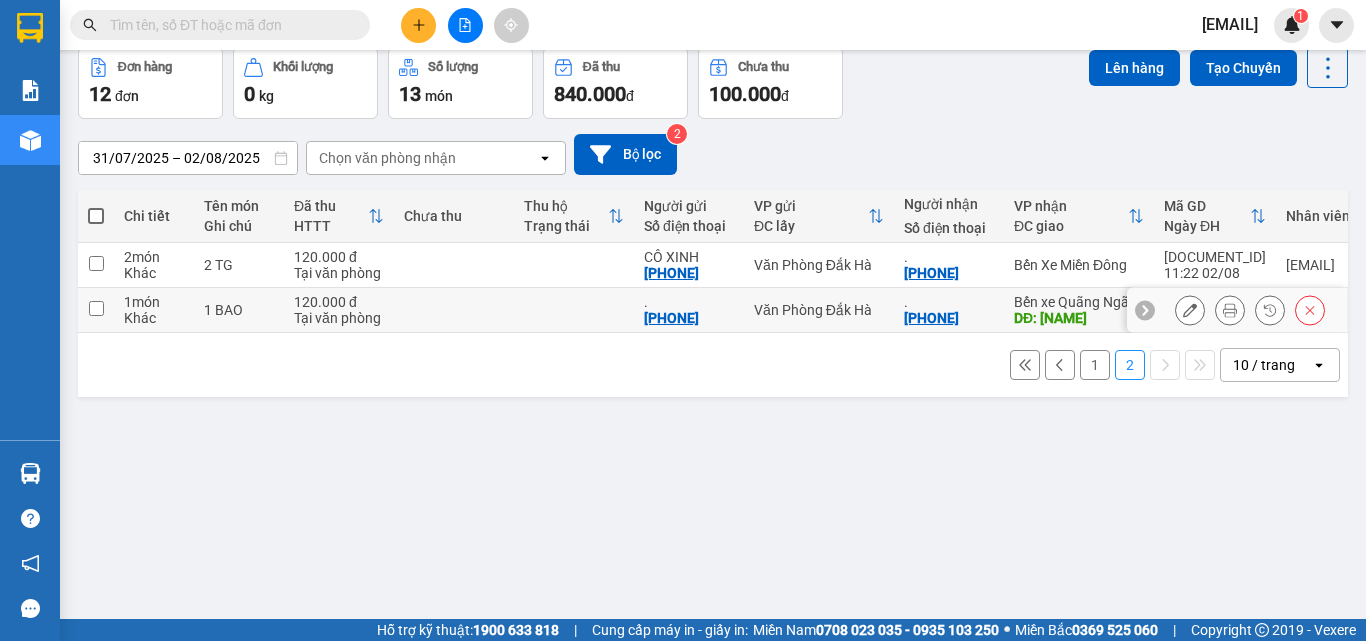 click at bounding box center (96, 308) 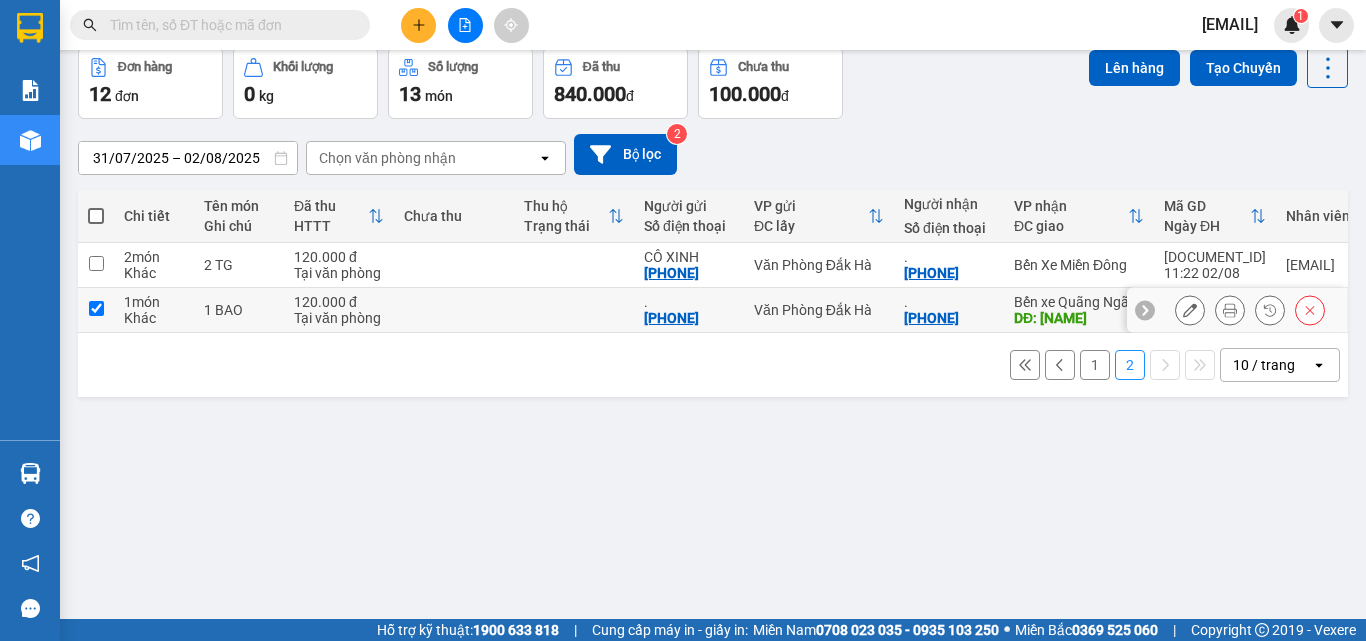 checkbox on "true" 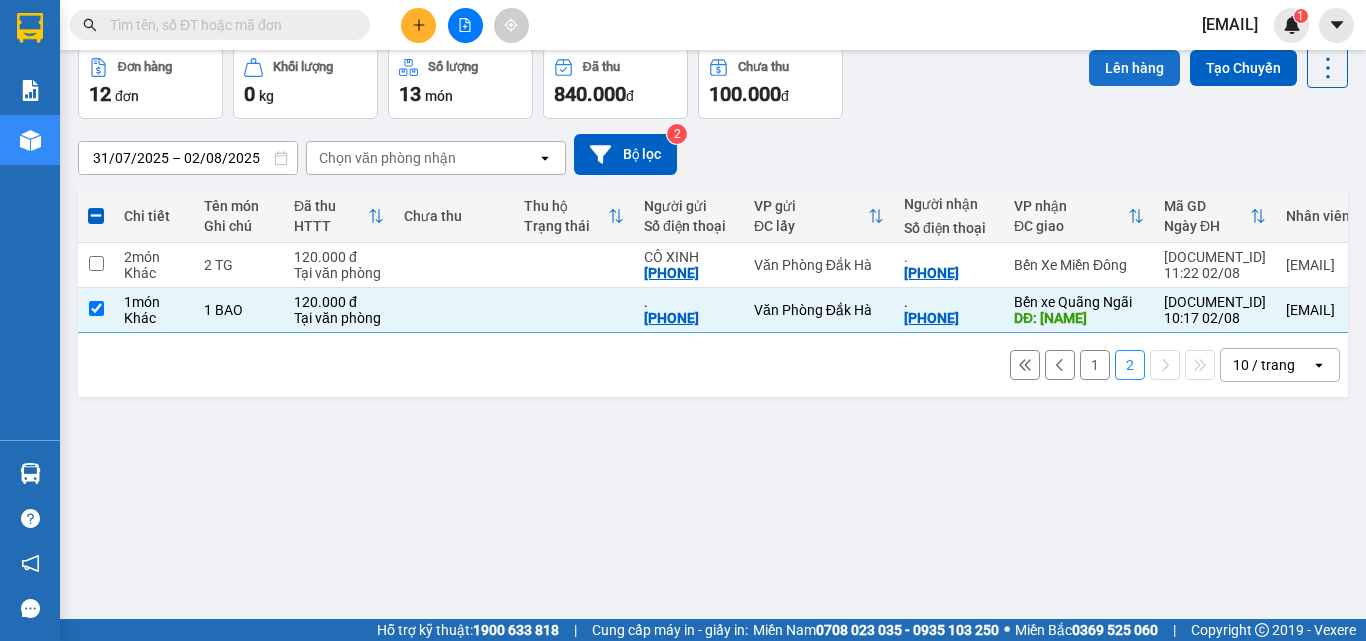 click on "Lên hàng" at bounding box center (1134, 68) 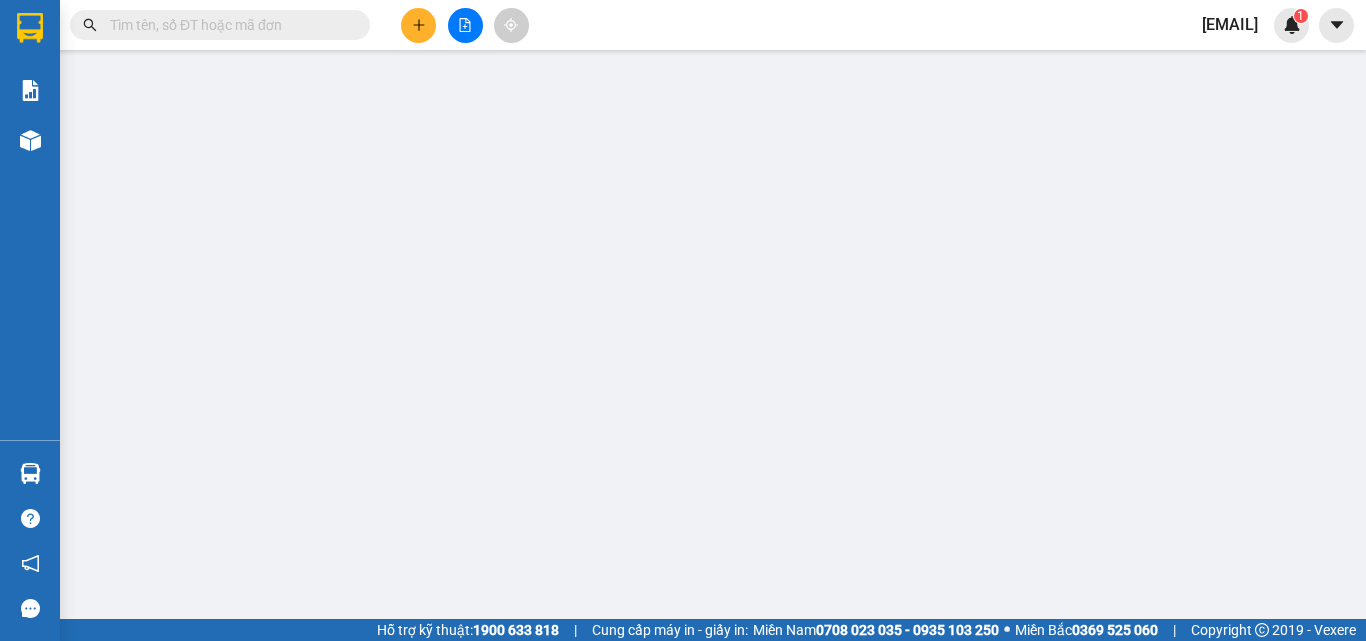 scroll, scrollTop: 0, scrollLeft: 0, axis: both 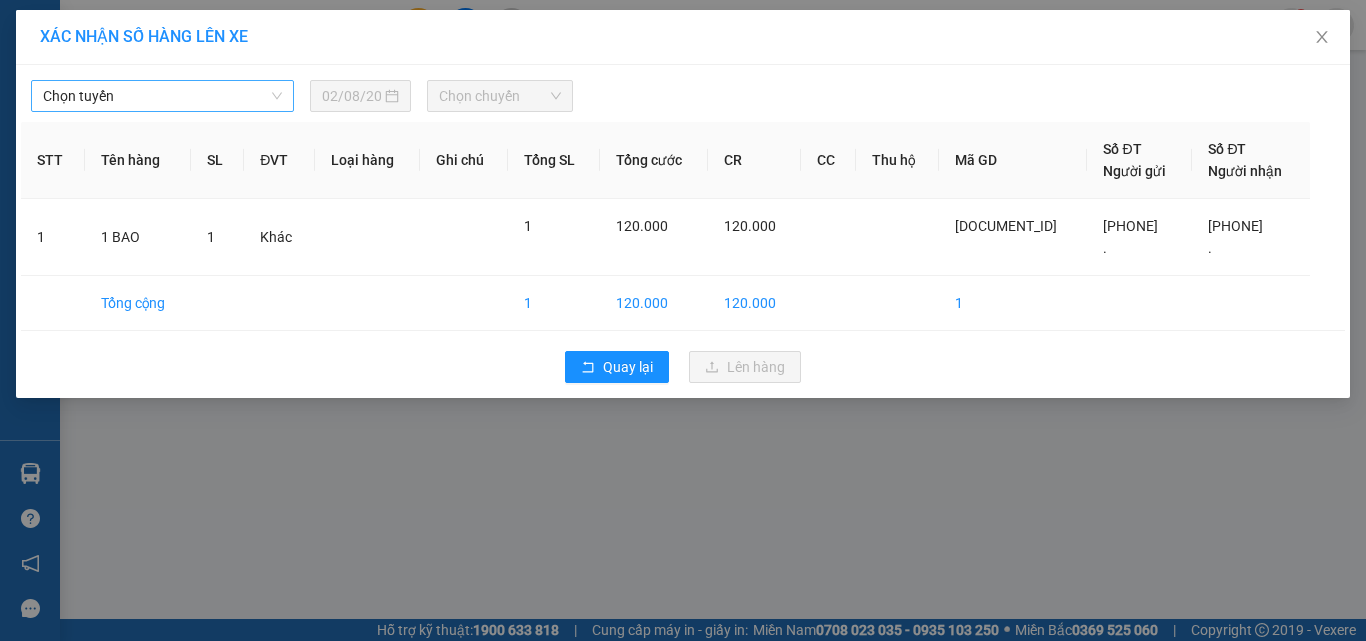 click on "Chọn tuyến" at bounding box center (162, 96) 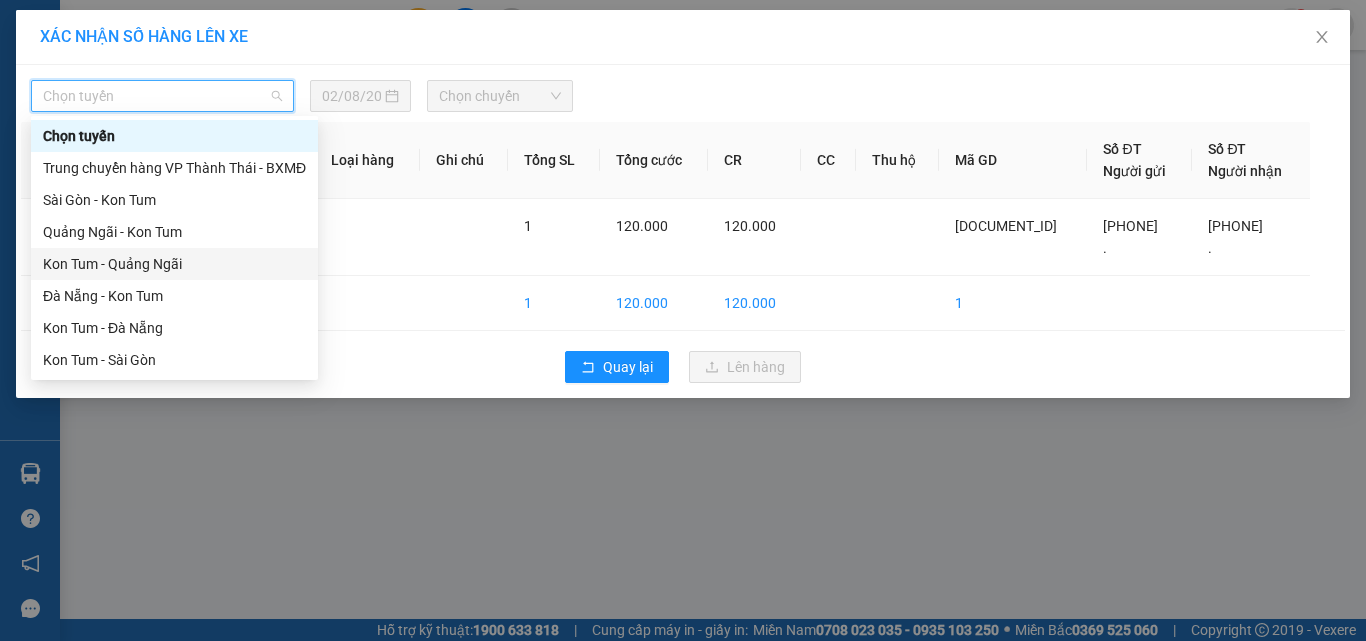 click on "Kon Tum - Quảng Ngãi" at bounding box center [174, 264] 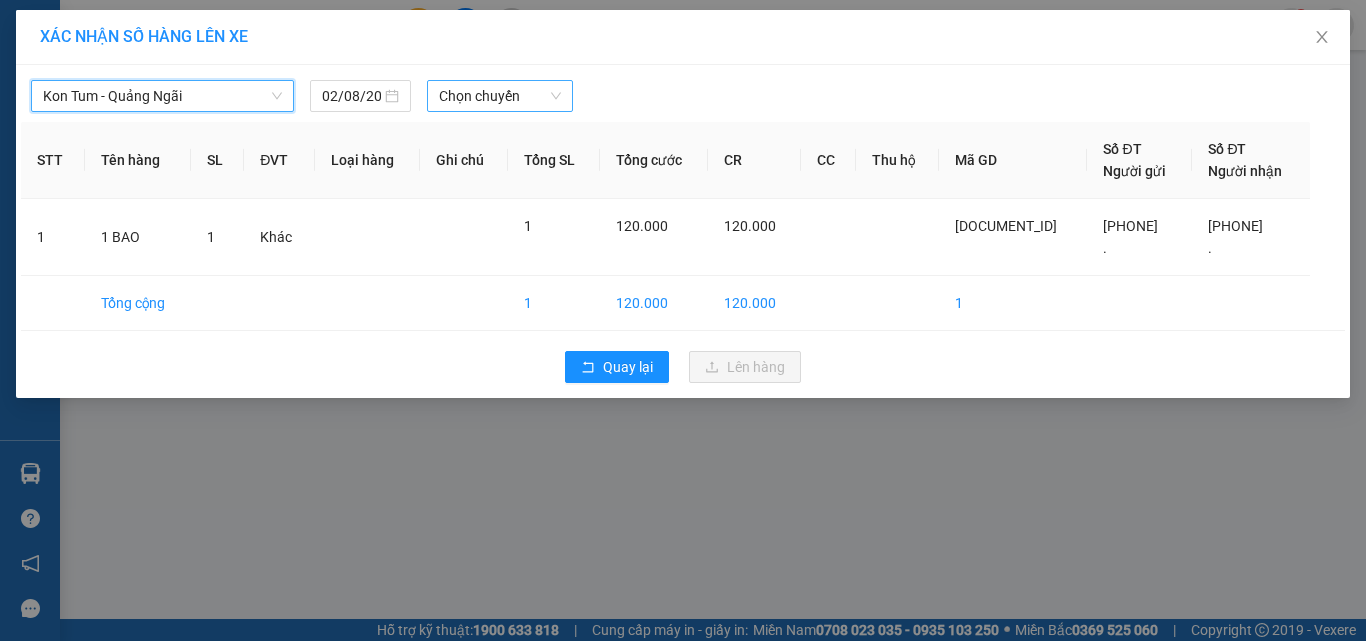 click on "Chọn chuyến" at bounding box center [500, 96] 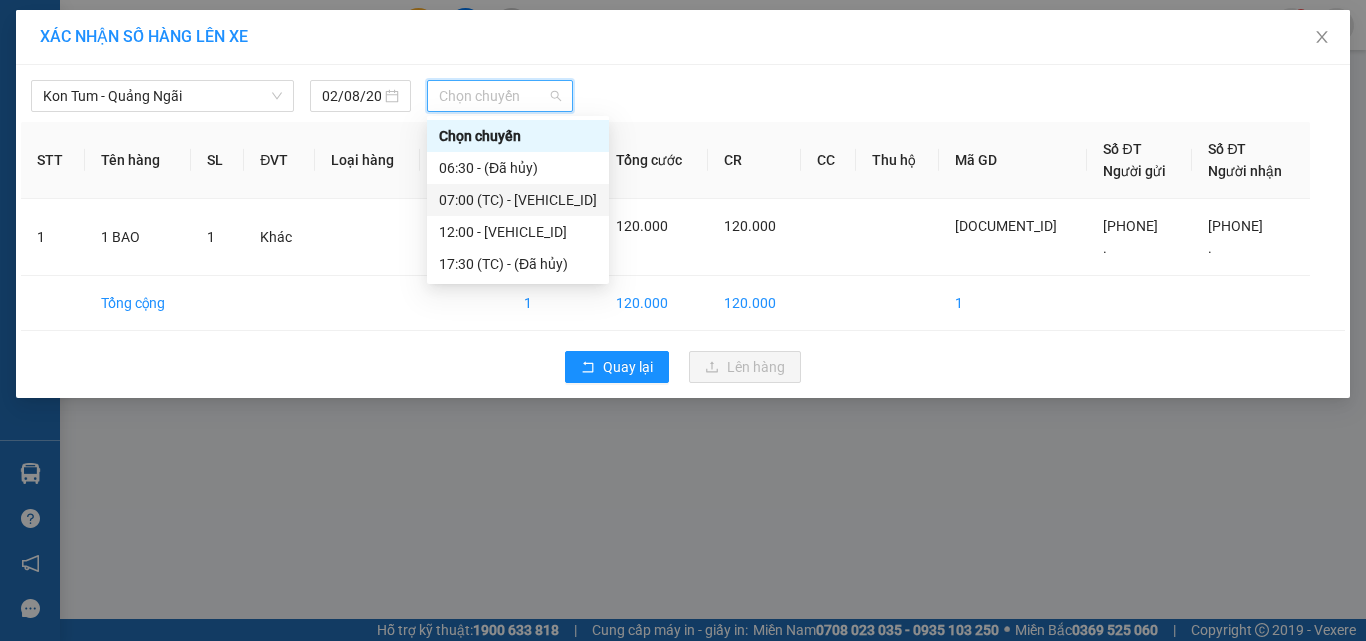 click on "07:00   (TC)   - 51H-152.60" at bounding box center (518, 200) 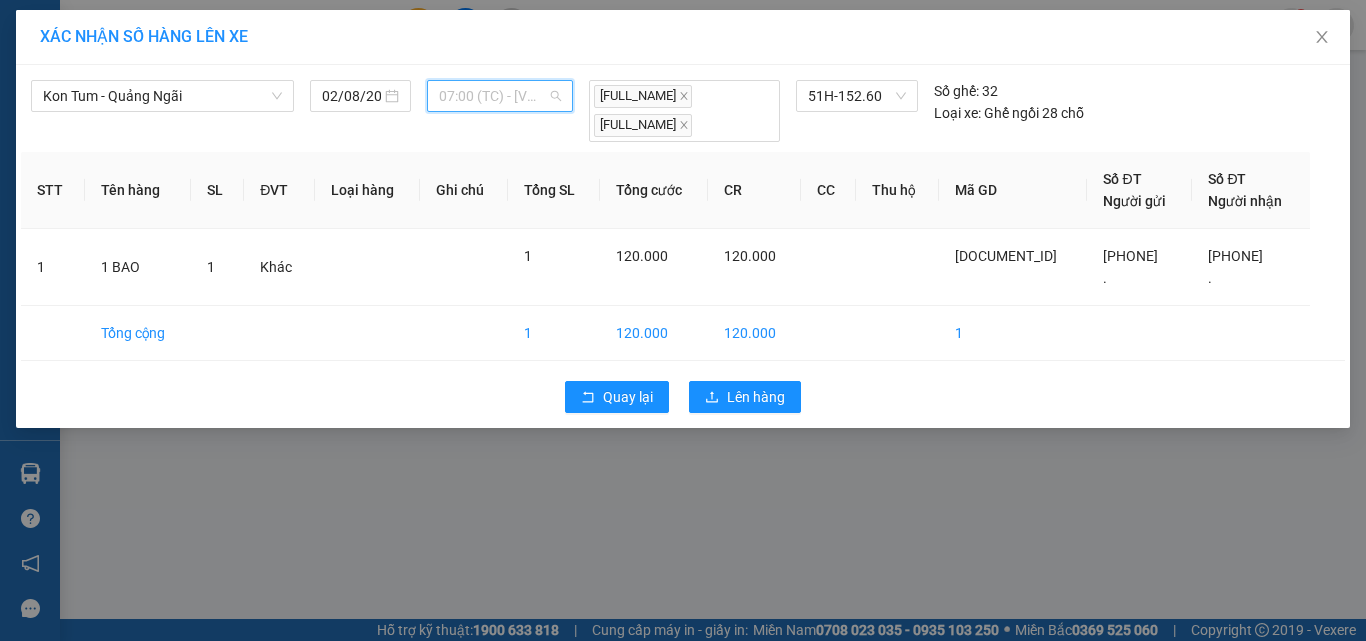 click on "07:00   (TC)   - 51H-152.60" at bounding box center (500, 96) 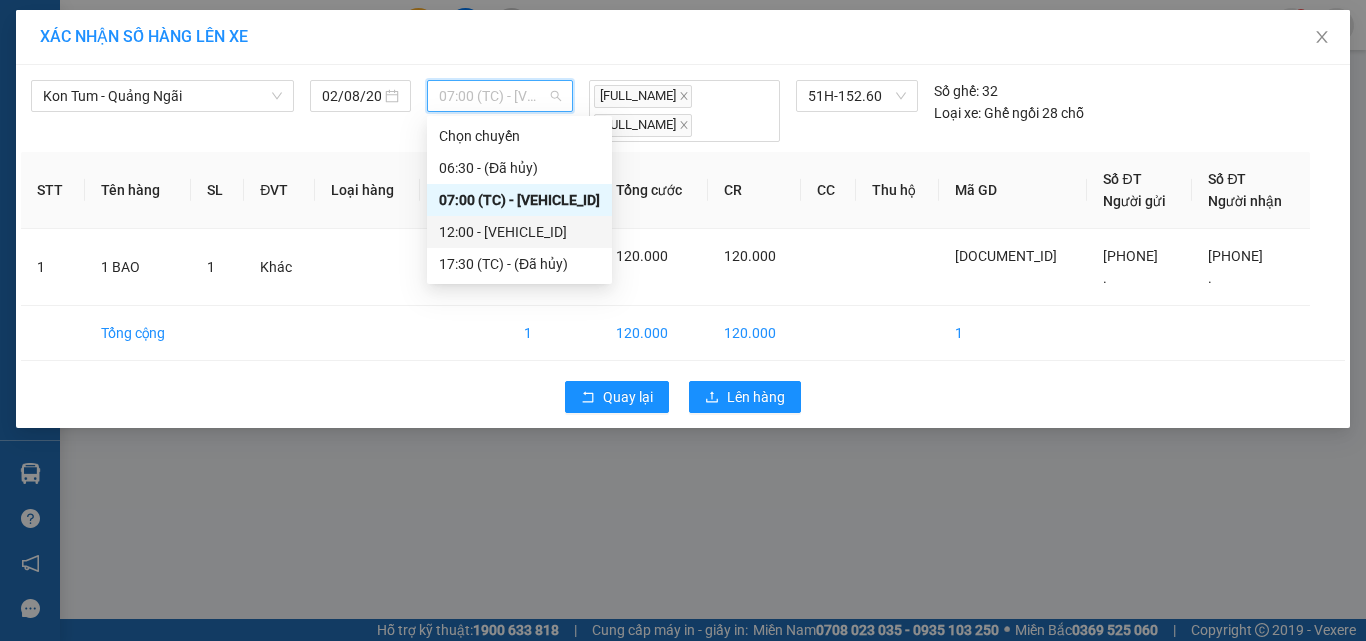 click on "12:00     - 51H-144.02" at bounding box center (519, 232) 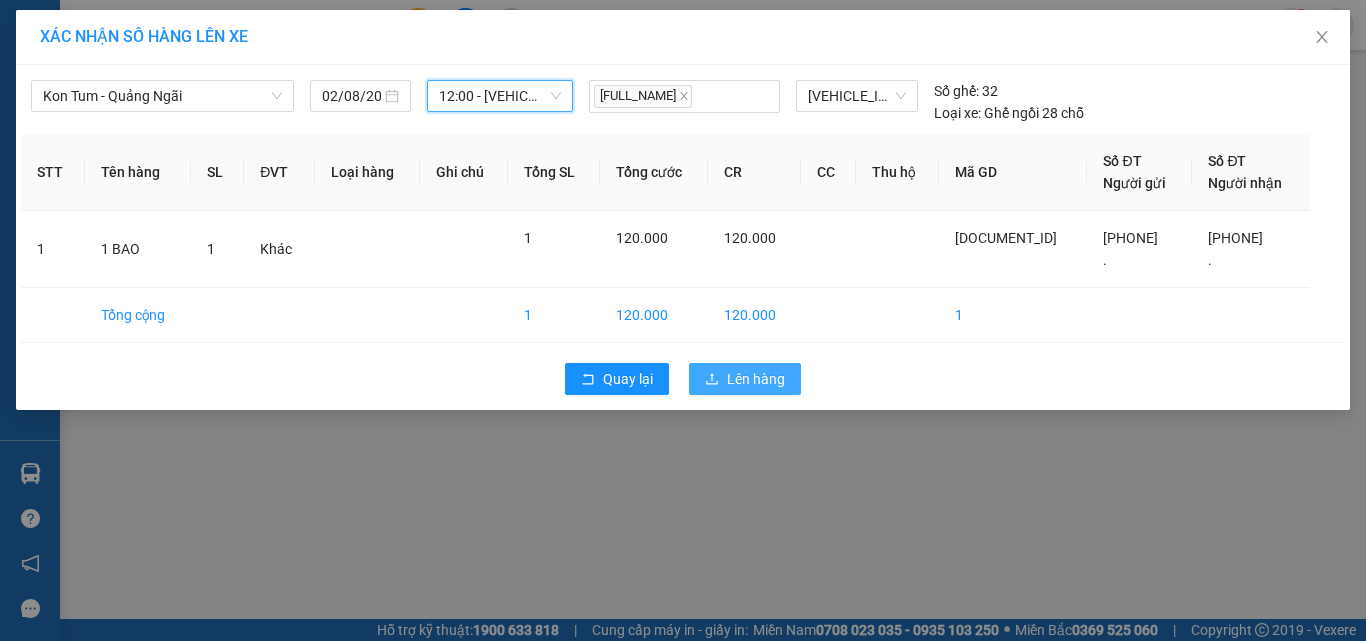 click on "Lên hàng" at bounding box center [756, 379] 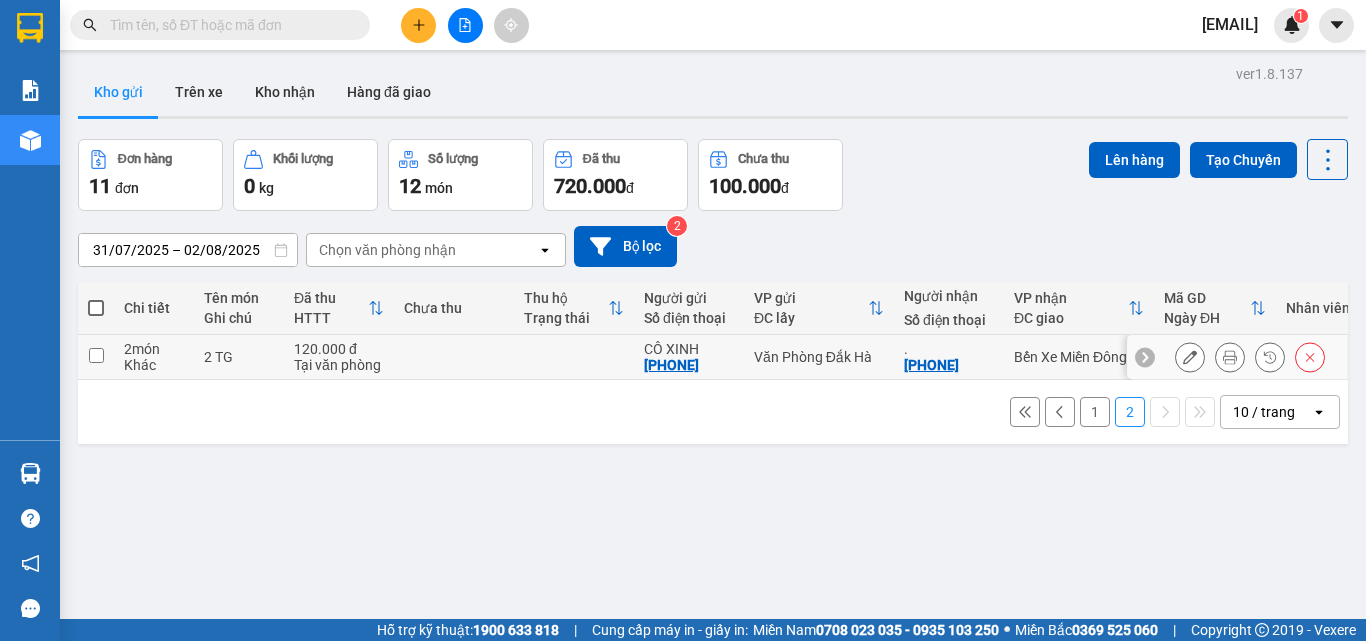click at bounding box center [96, 357] 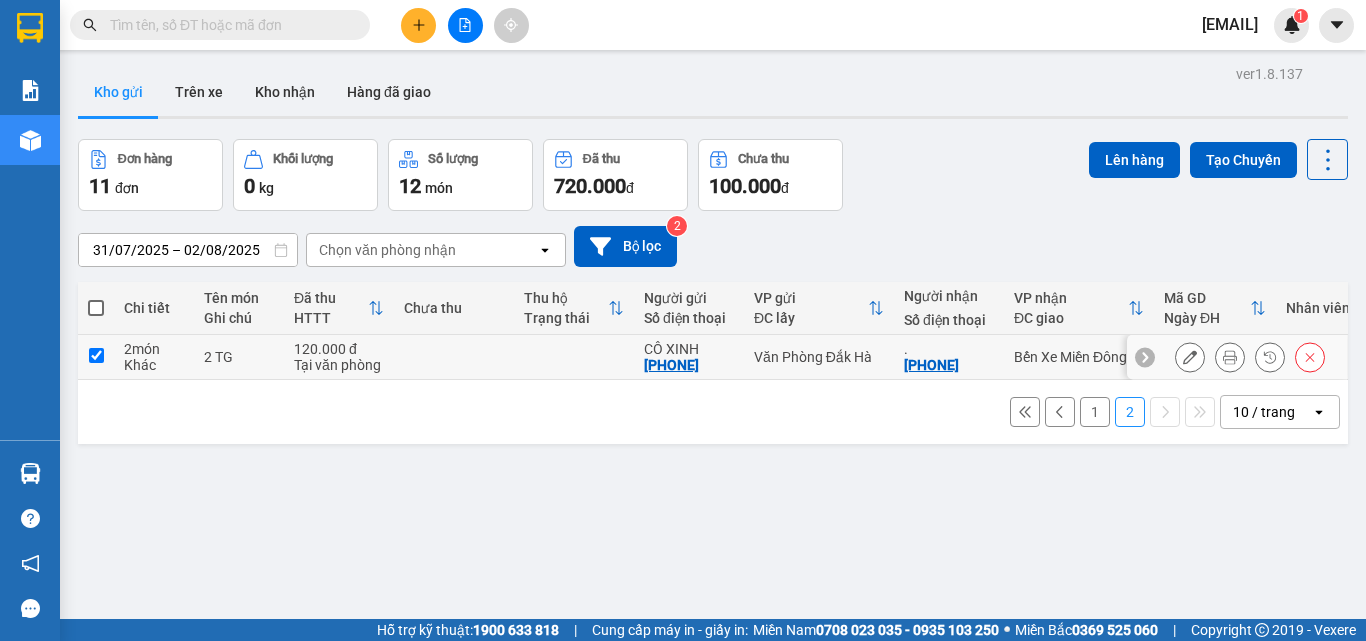 checkbox on "true" 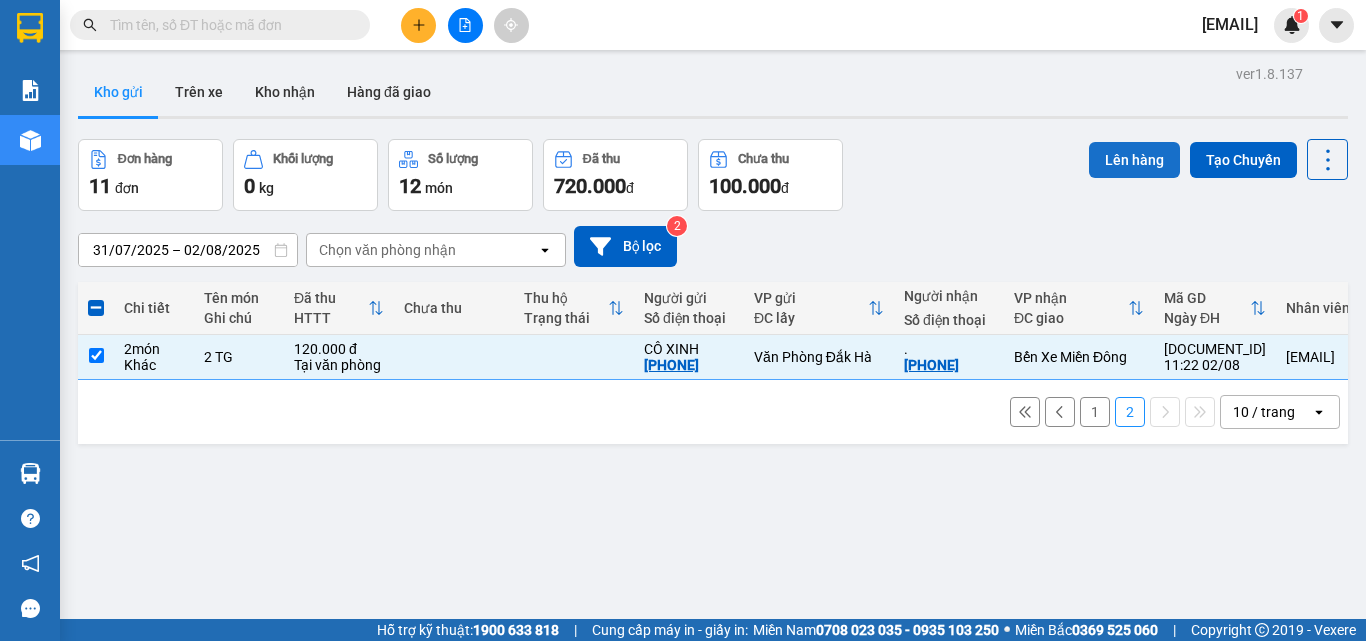 click on "Lên hàng" at bounding box center (1134, 160) 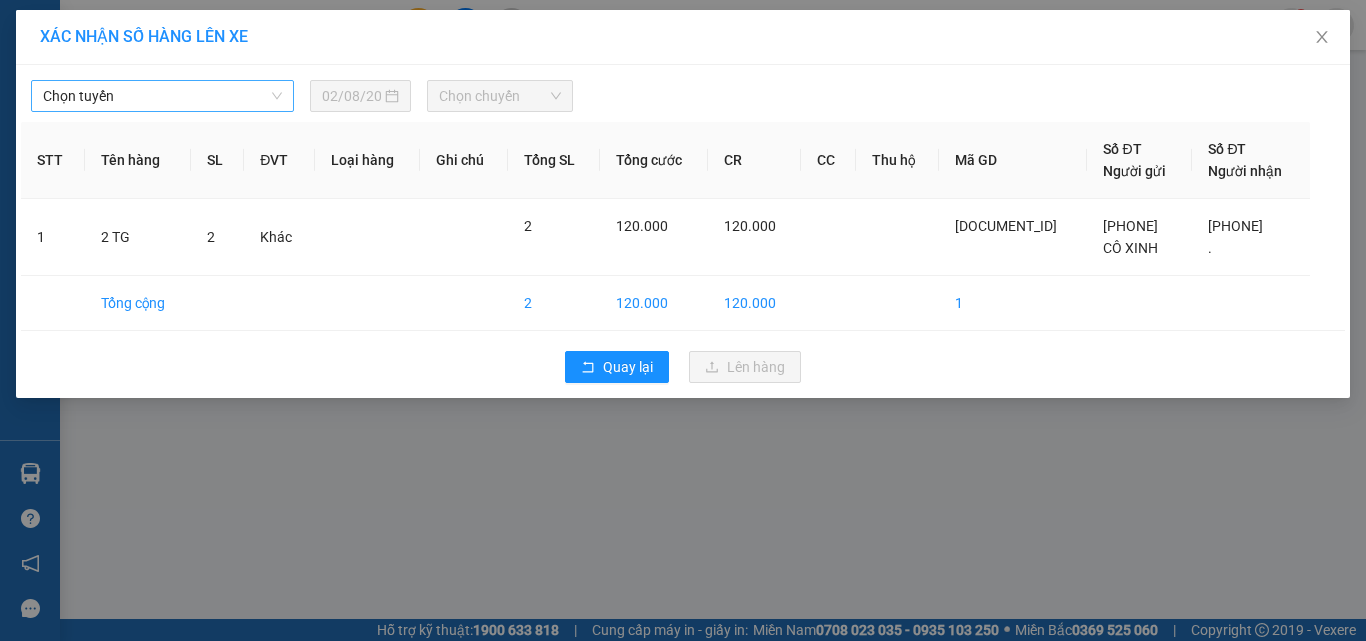 click on "Chọn tuyến" at bounding box center [162, 96] 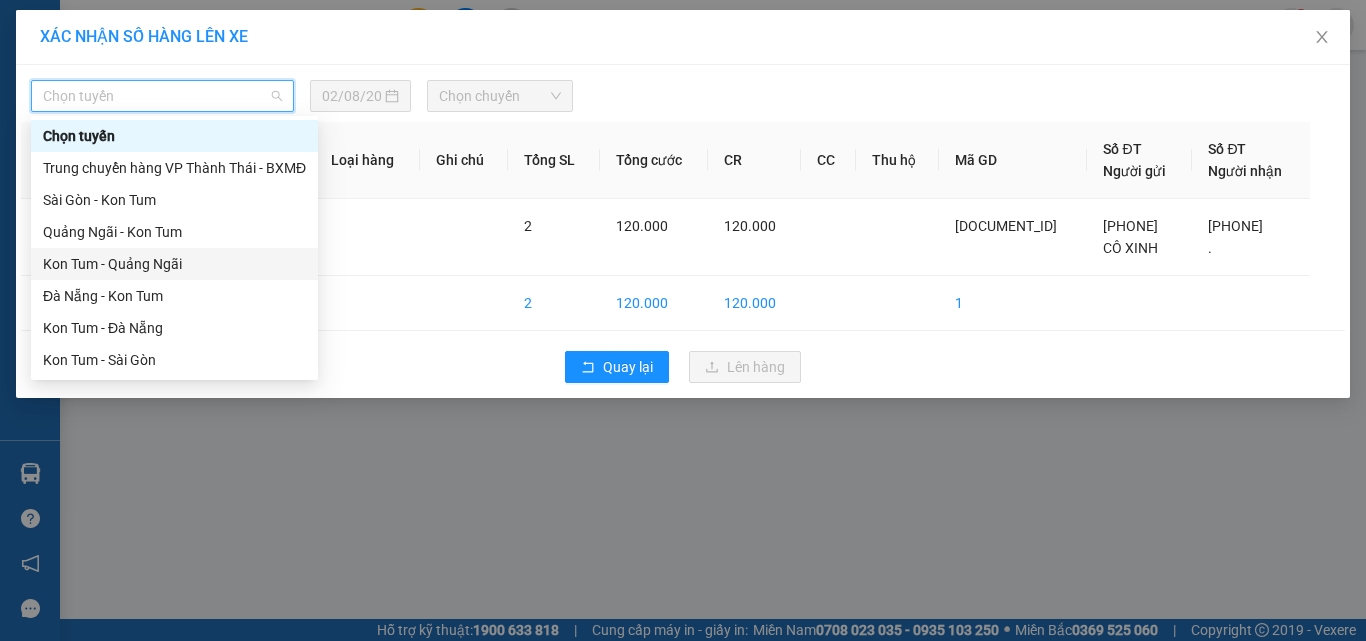 click on "Kon Tum - Quảng Ngãi" at bounding box center [174, 264] 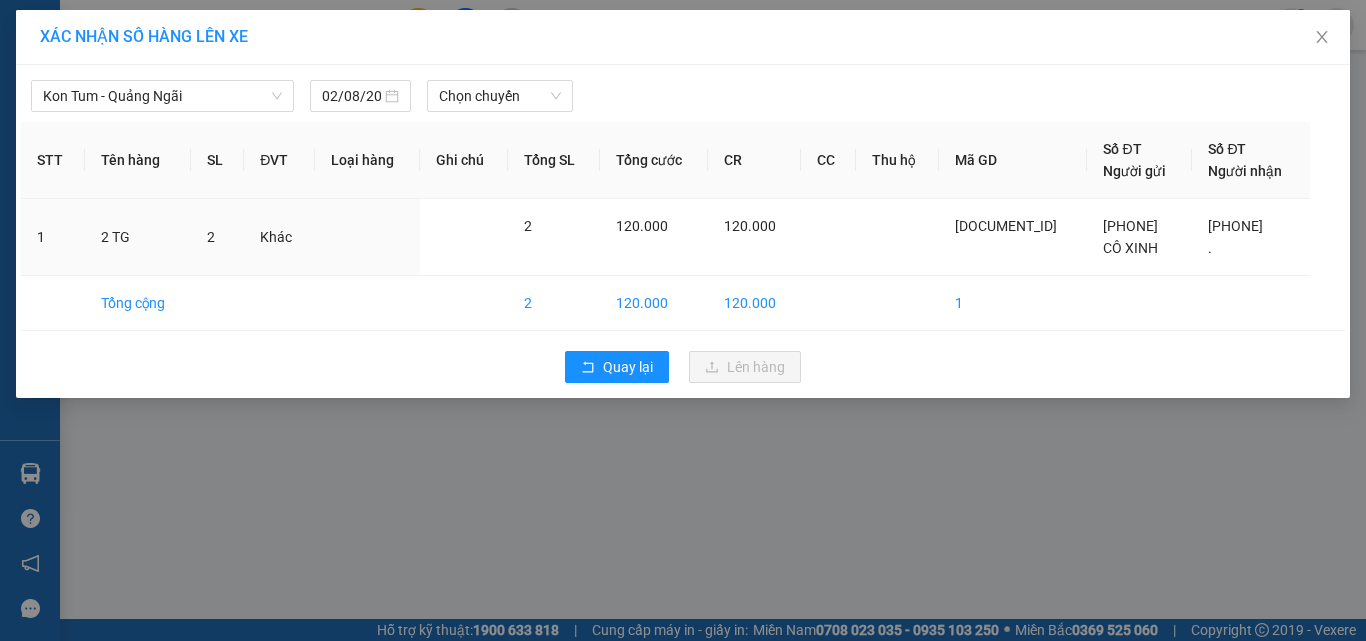 click on "2 TG" at bounding box center (138, 237) 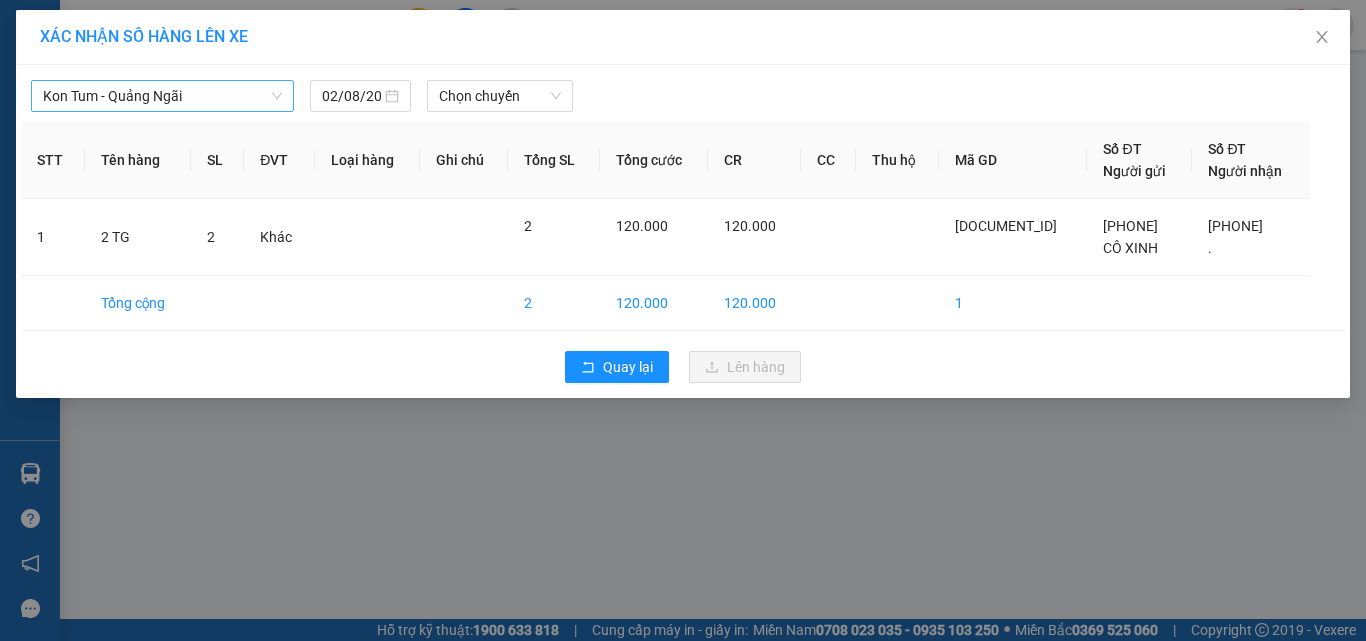 click on "Kon Tum - Quảng Ngãi" at bounding box center [162, 96] 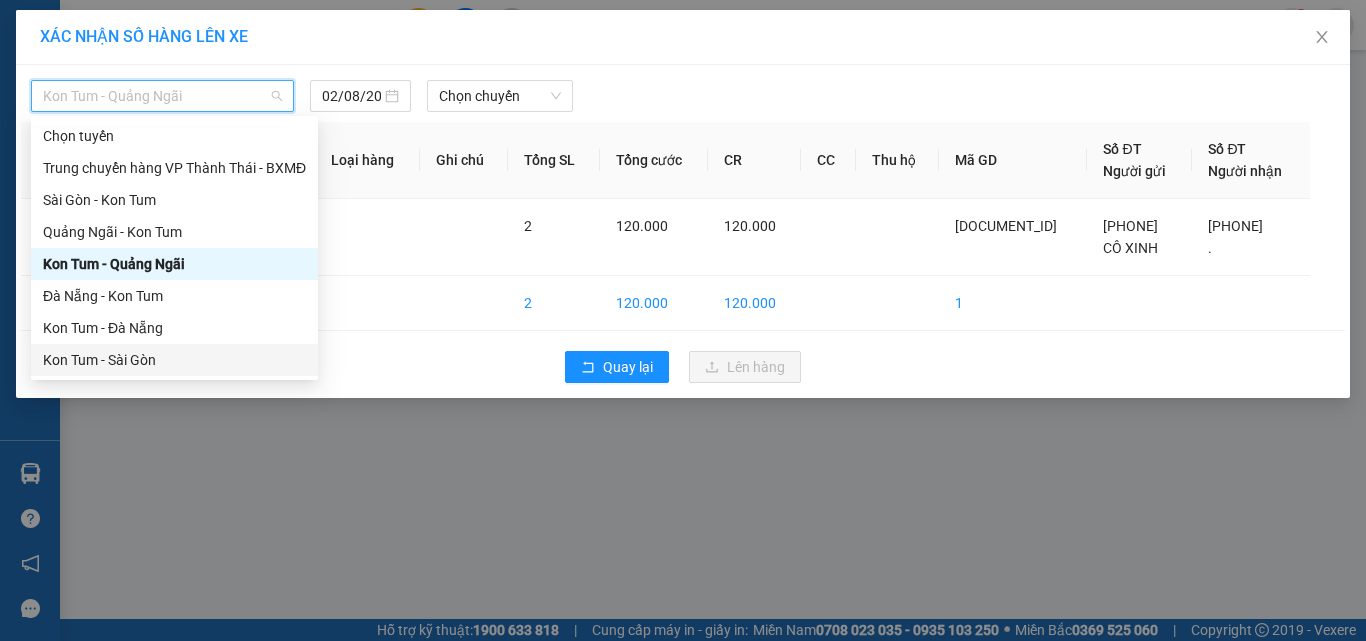 click on "Kon Tum - Sài Gòn" at bounding box center [174, 360] 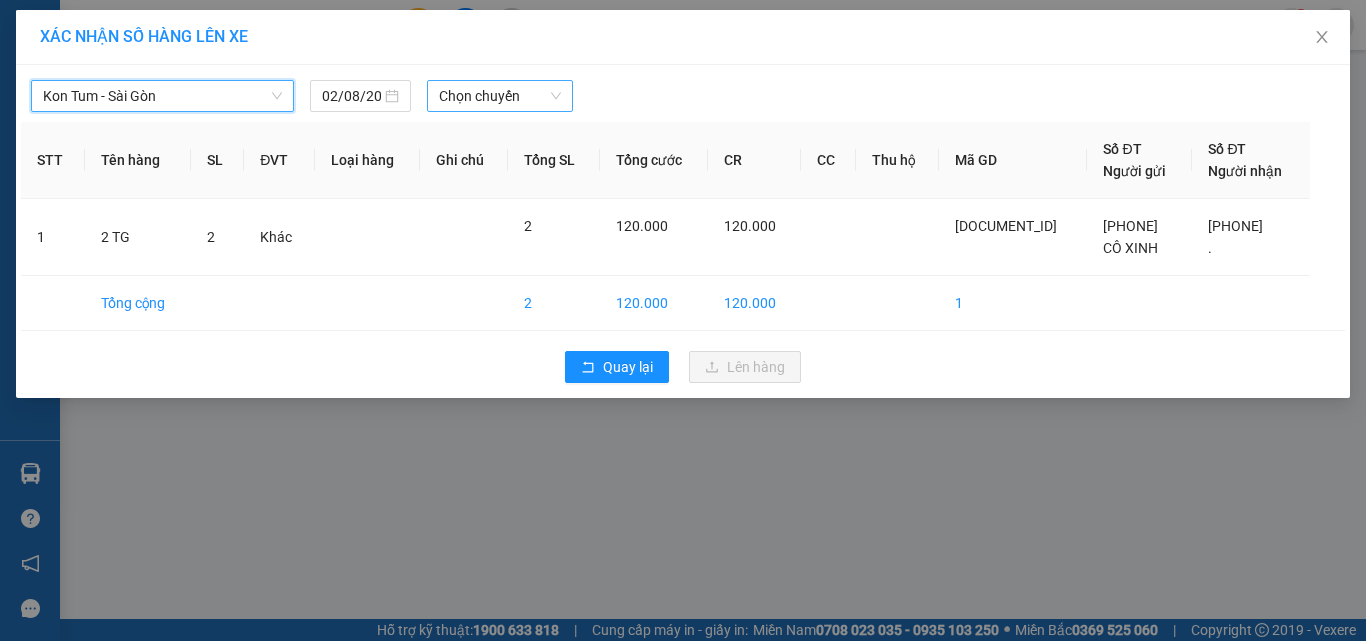 click on "Chọn chuyến" at bounding box center (500, 96) 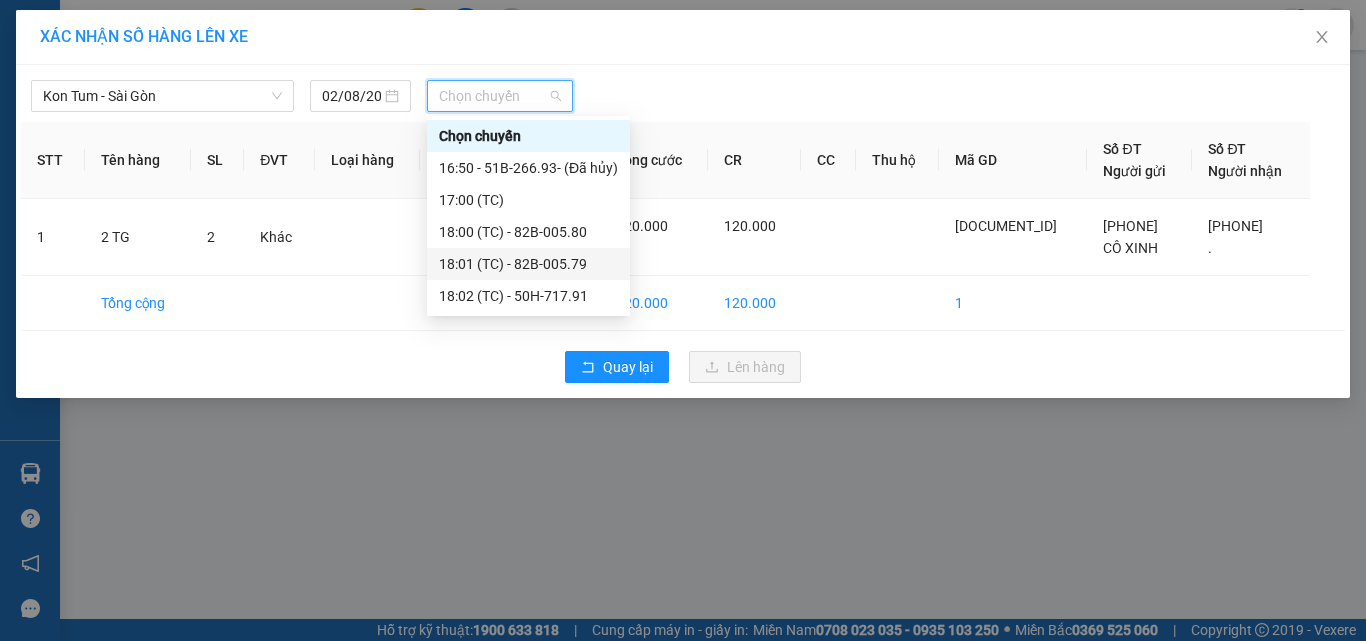 click on "18:01   (TC)   - 82B-005.79" at bounding box center [528, 264] 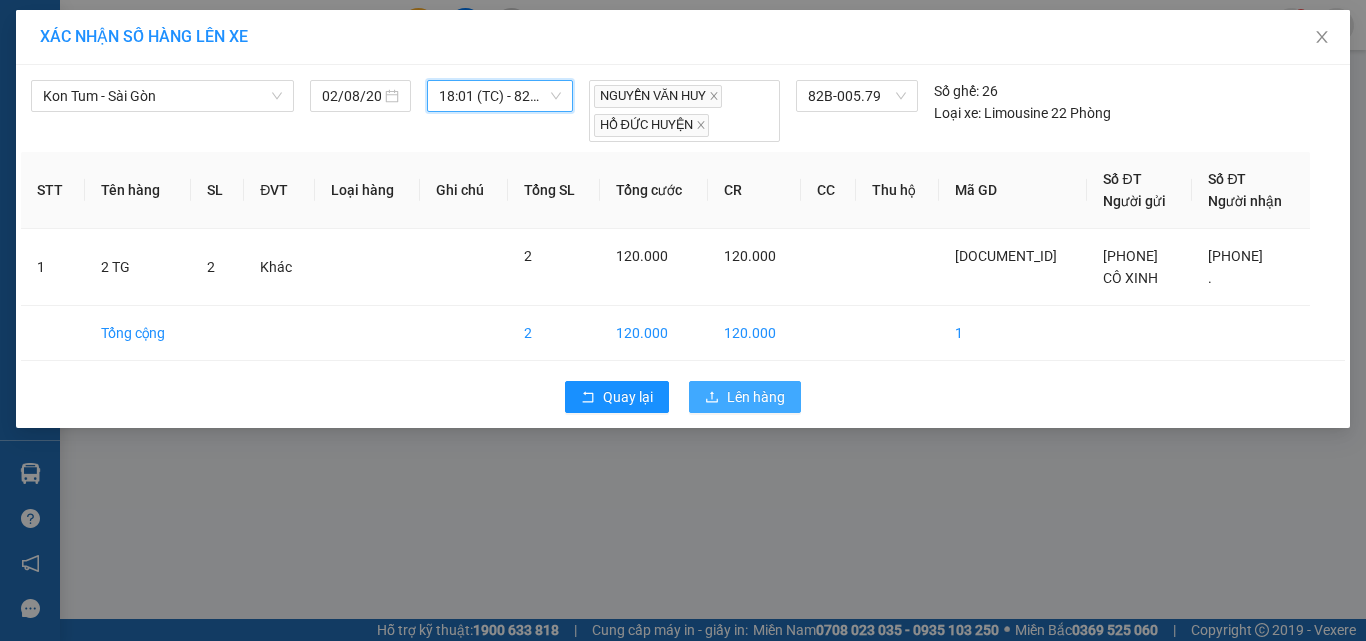 click on "Lên hàng" at bounding box center (756, 397) 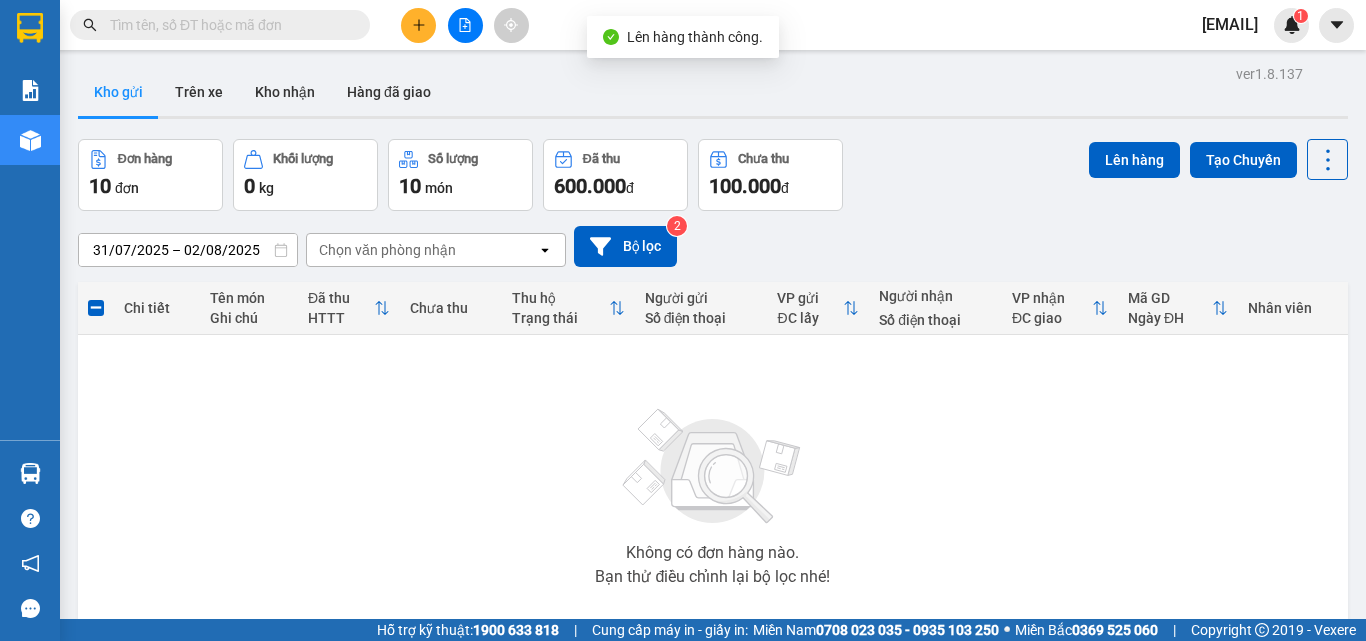 scroll, scrollTop: 111, scrollLeft: 0, axis: vertical 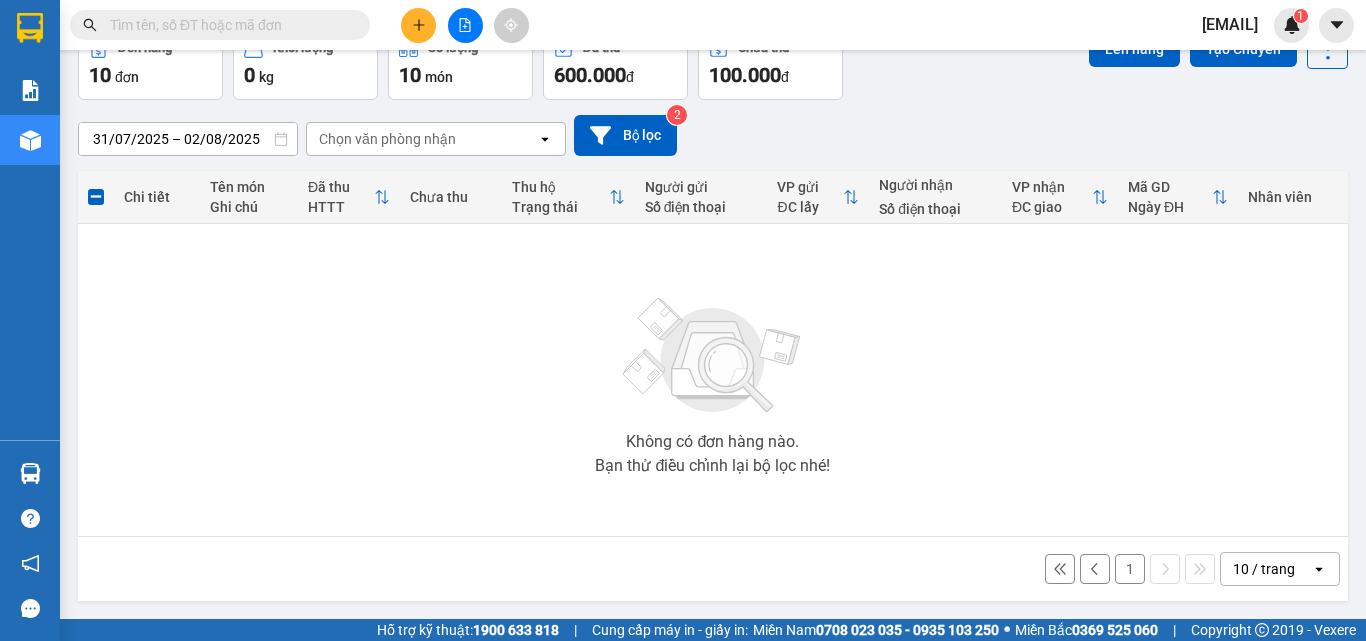 click at bounding box center [1095, 569] 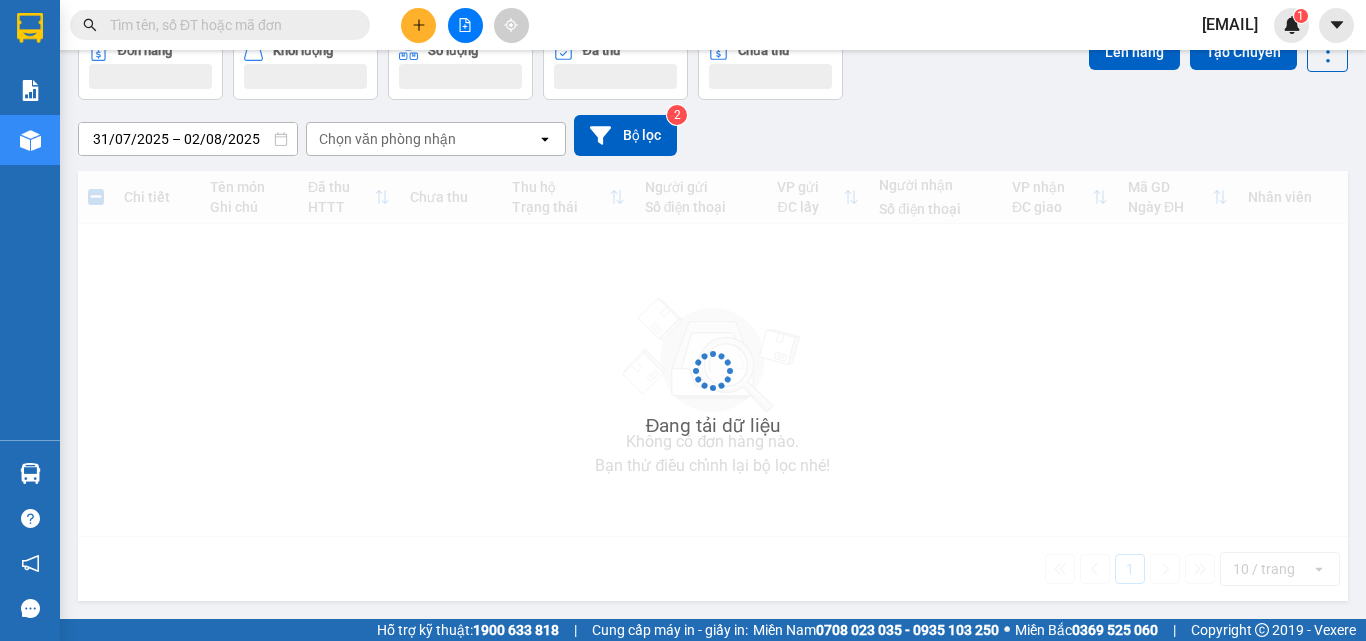 scroll, scrollTop: 111, scrollLeft: 0, axis: vertical 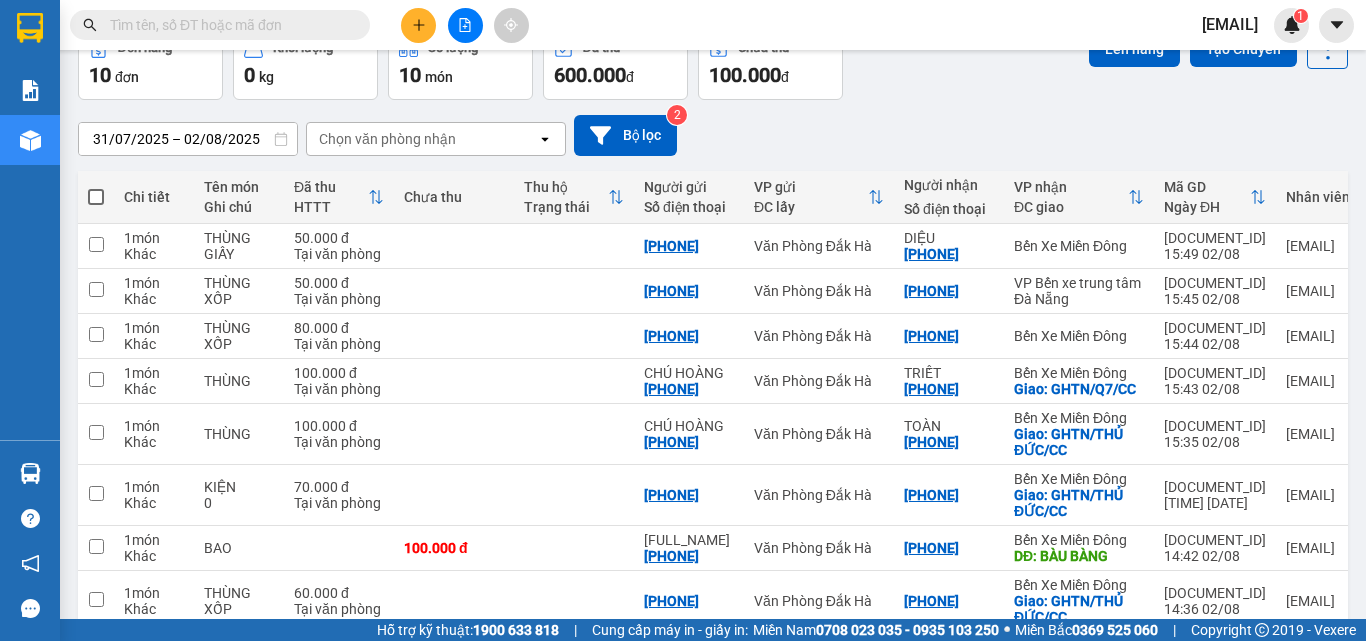 click at bounding box center (96, 197) 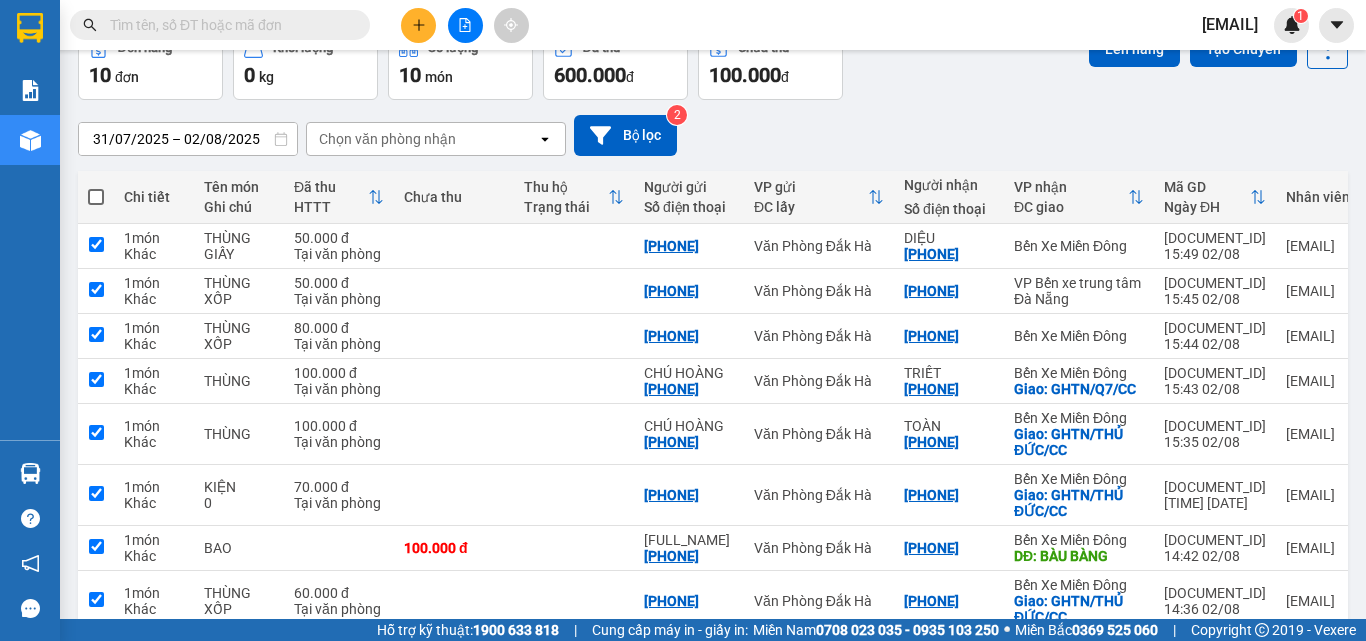 checkbox on "true" 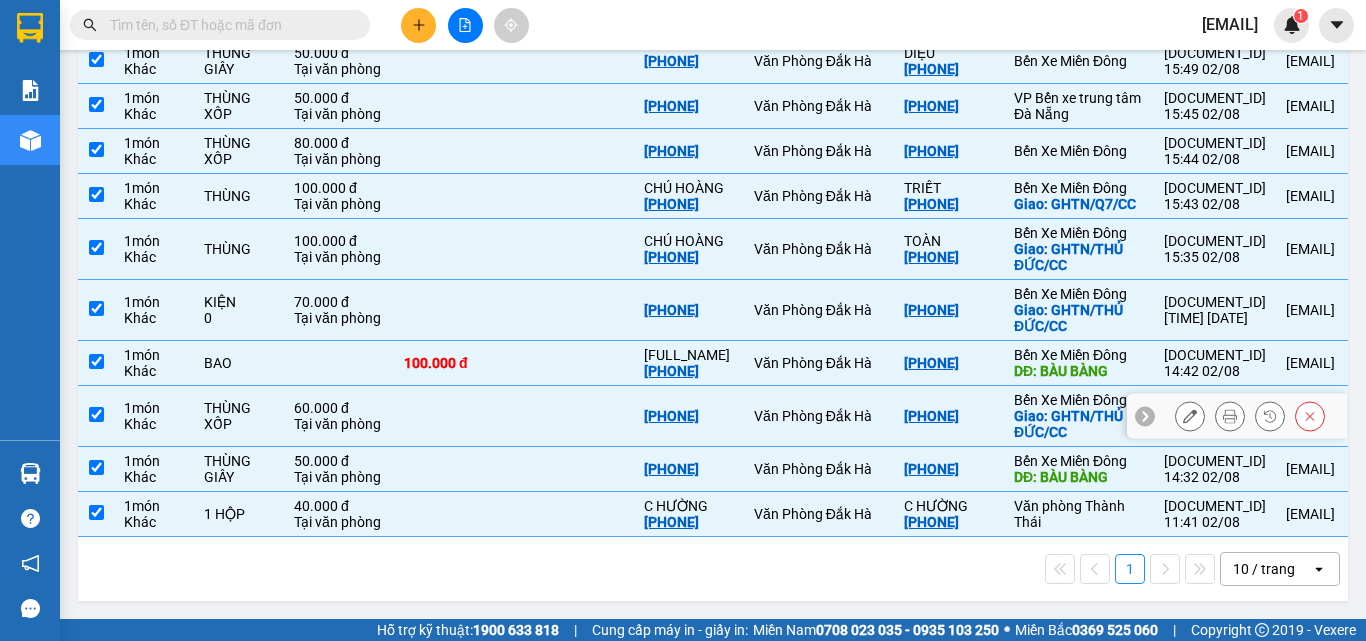 scroll, scrollTop: 4, scrollLeft: 0, axis: vertical 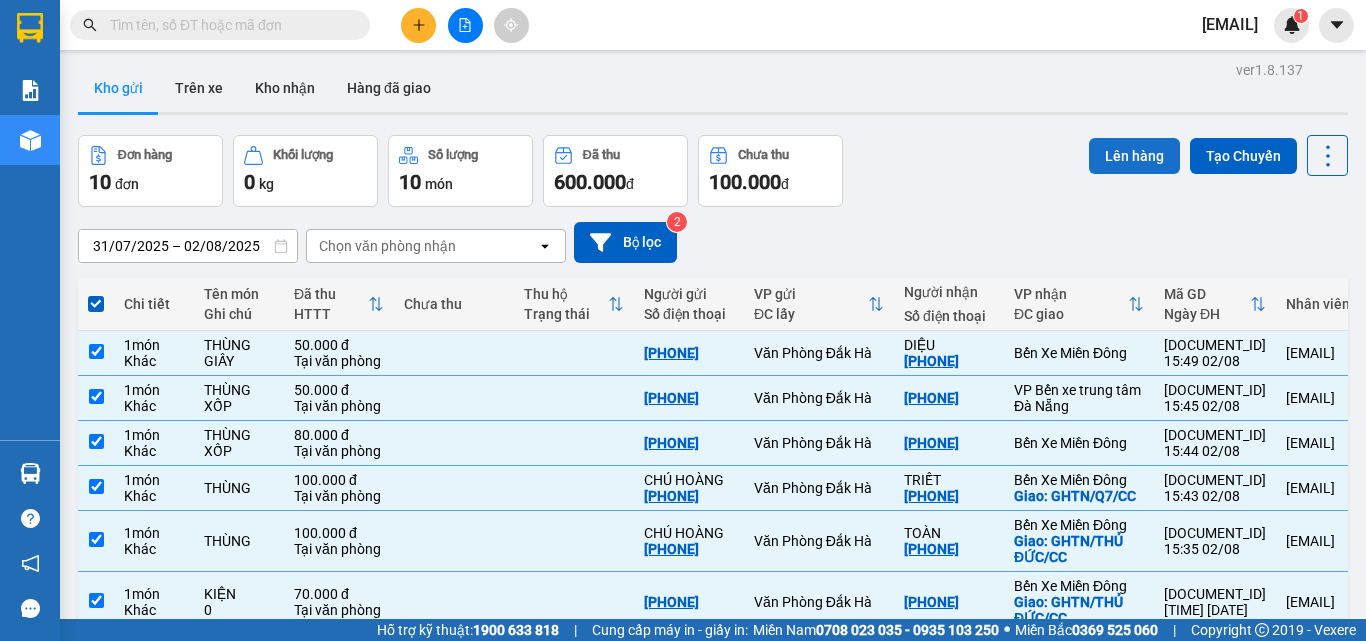 click on "Lên hàng" at bounding box center (1134, 156) 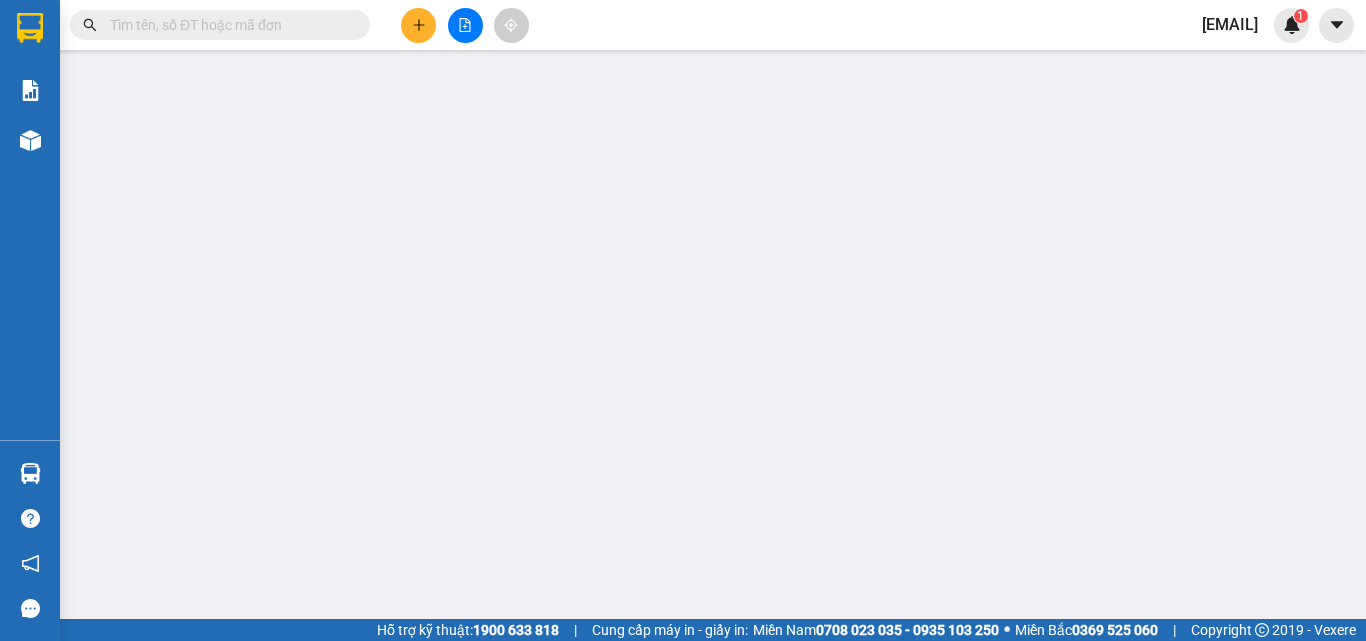 scroll, scrollTop: 0, scrollLeft: 0, axis: both 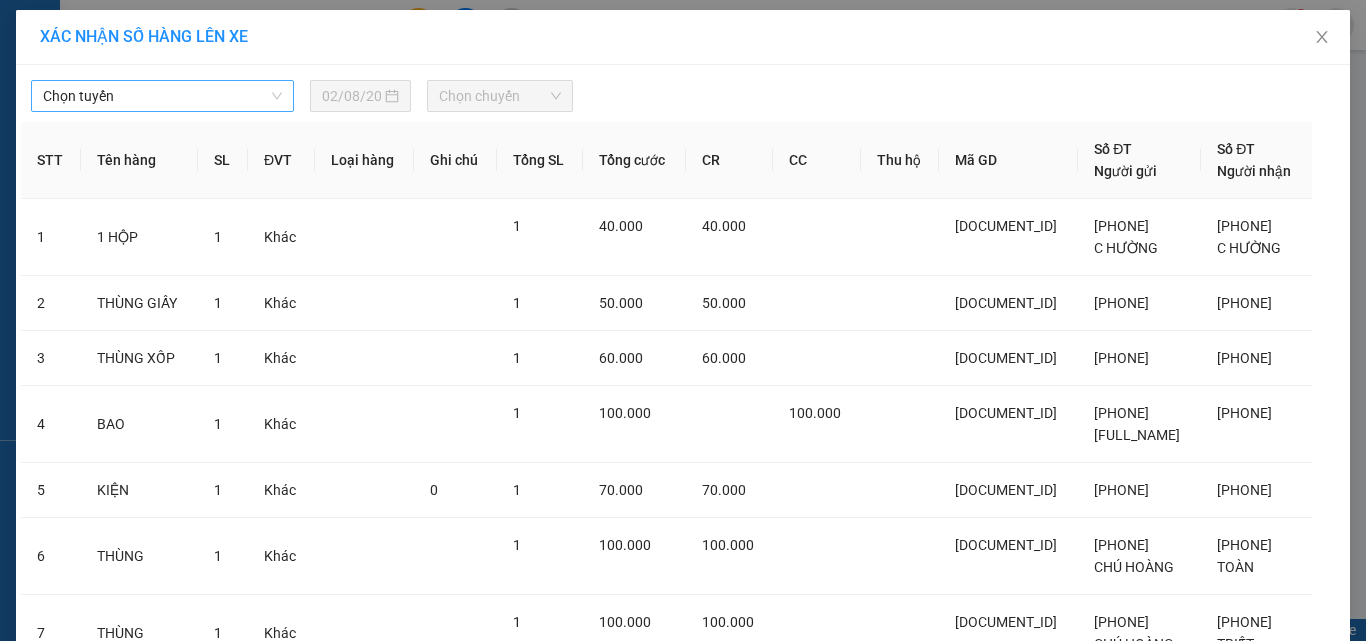 click on "Chọn tuyến" at bounding box center (162, 96) 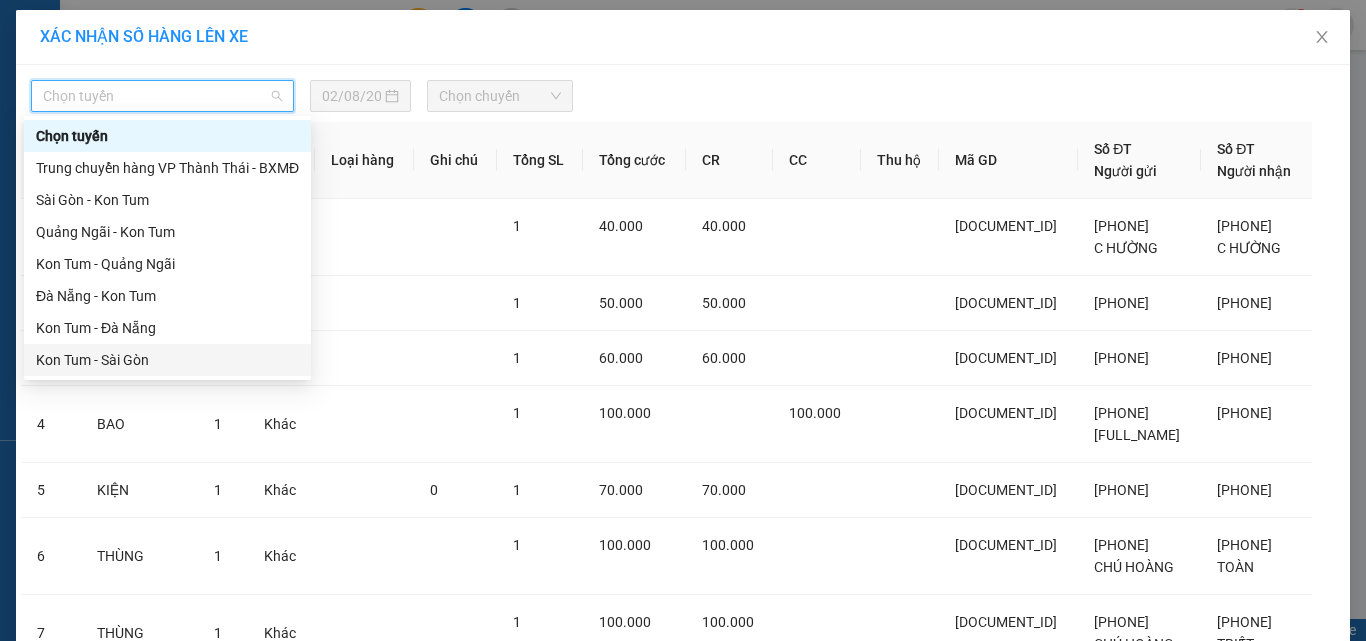 click on "Kon Tum - Sài Gòn" at bounding box center [167, 360] 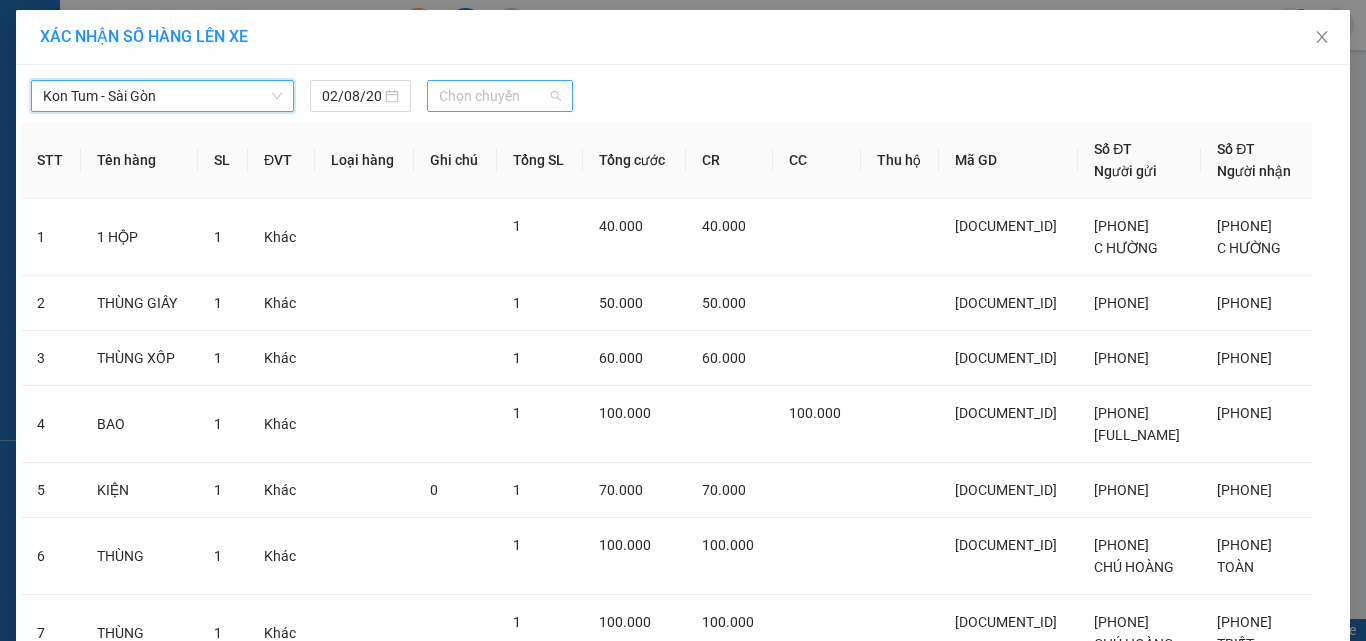 click on "Chọn chuyến" at bounding box center (500, 96) 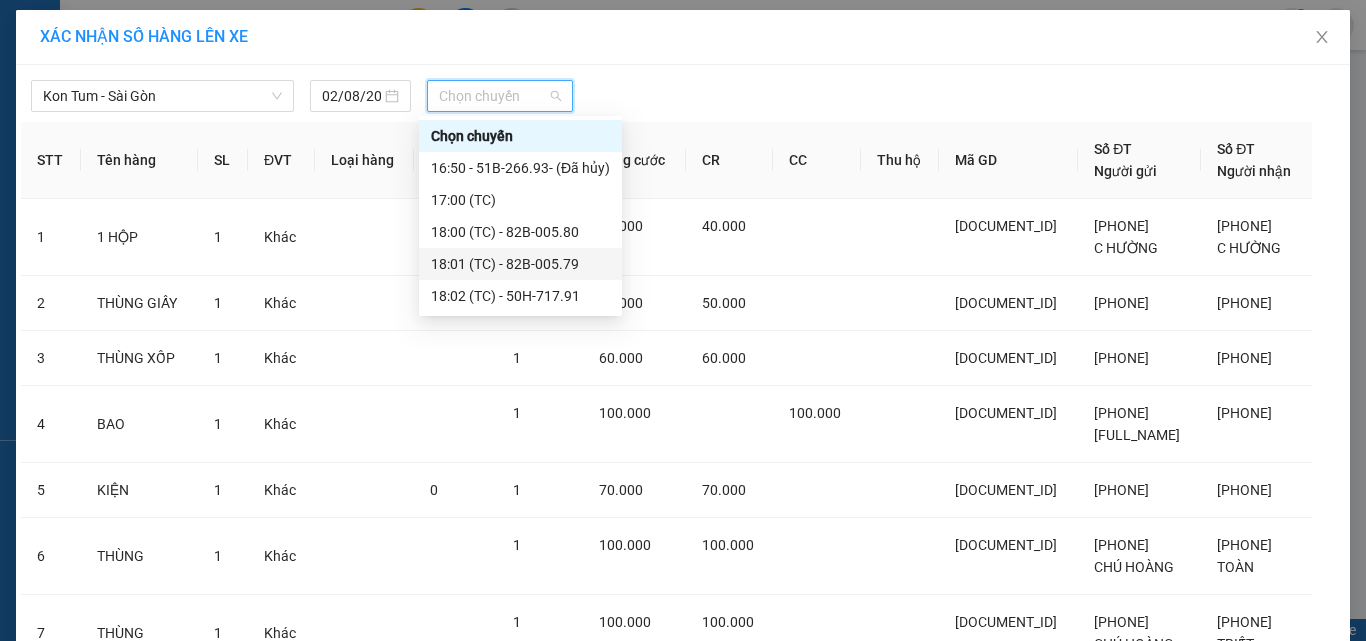 click on "18:01   (TC)   - 82B-005.79" at bounding box center (520, 264) 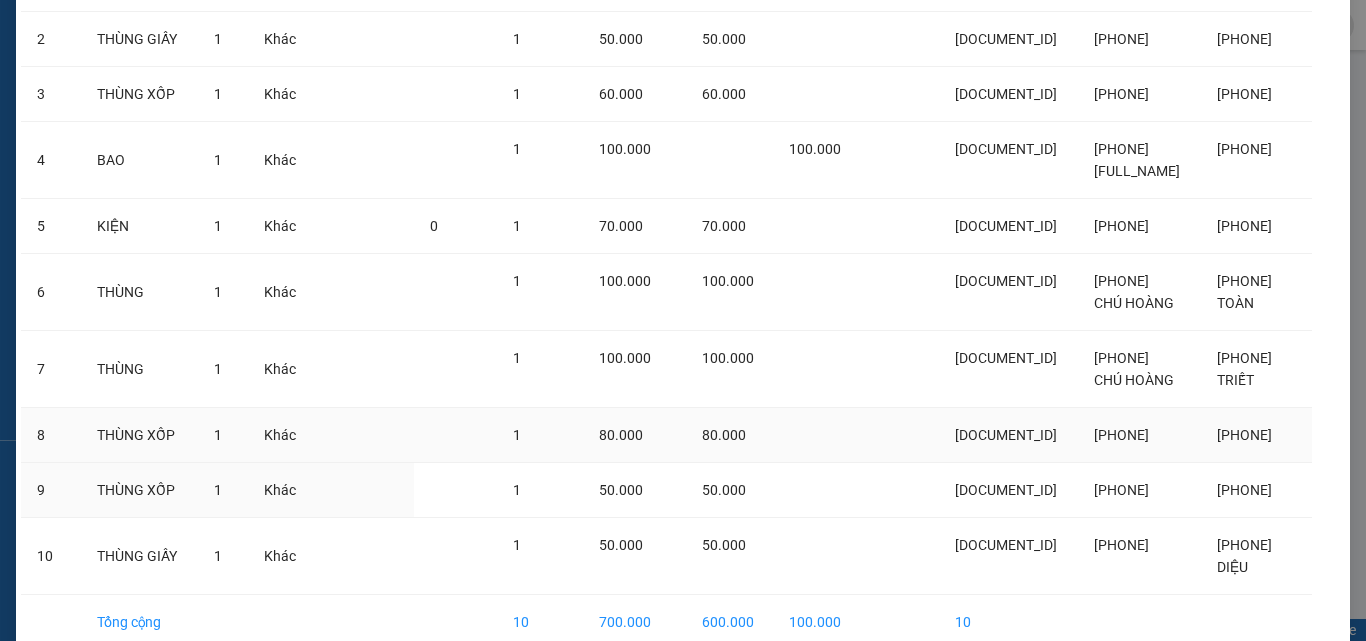 scroll, scrollTop: 394, scrollLeft: 0, axis: vertical 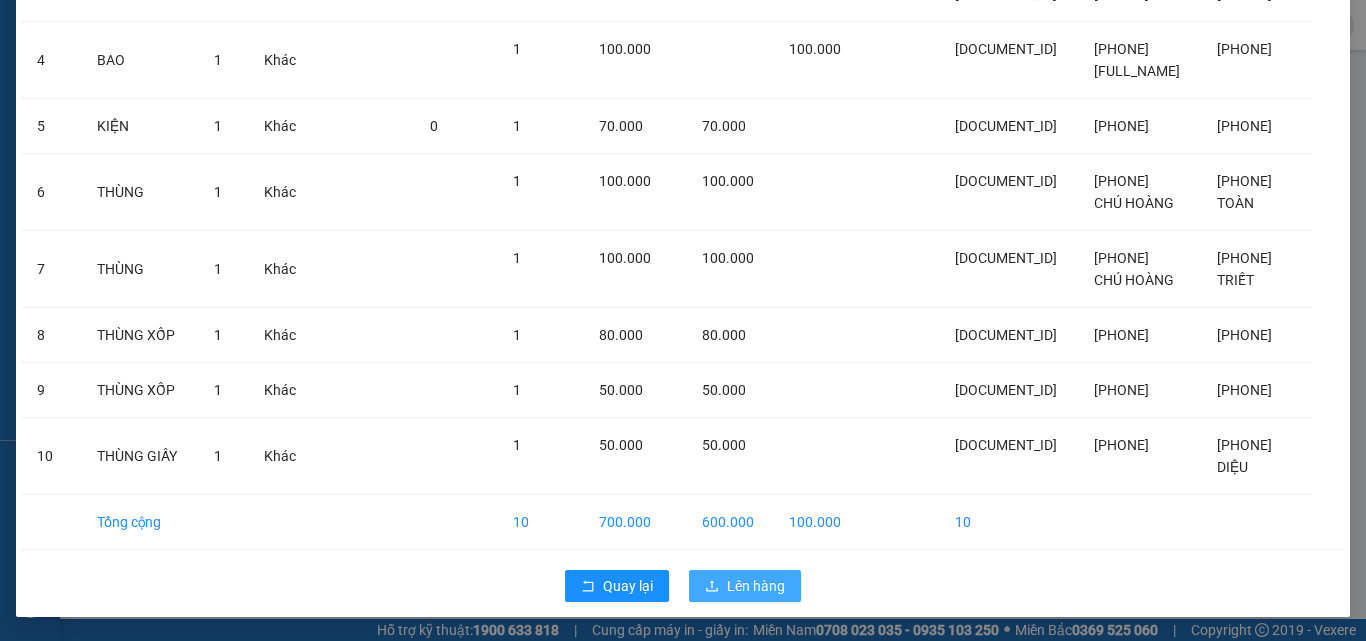 click on "Lên hàng" at bounding box center [745, 586] 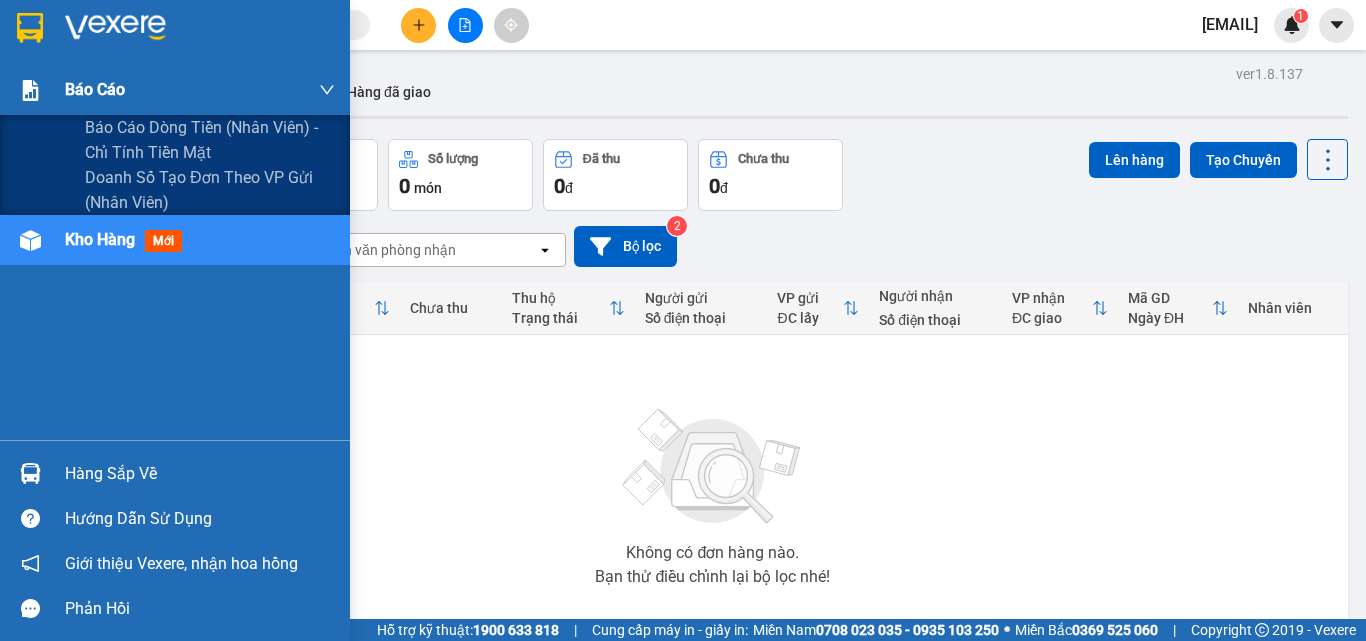click on "Báo cáo" at bounding box center [95, 89] 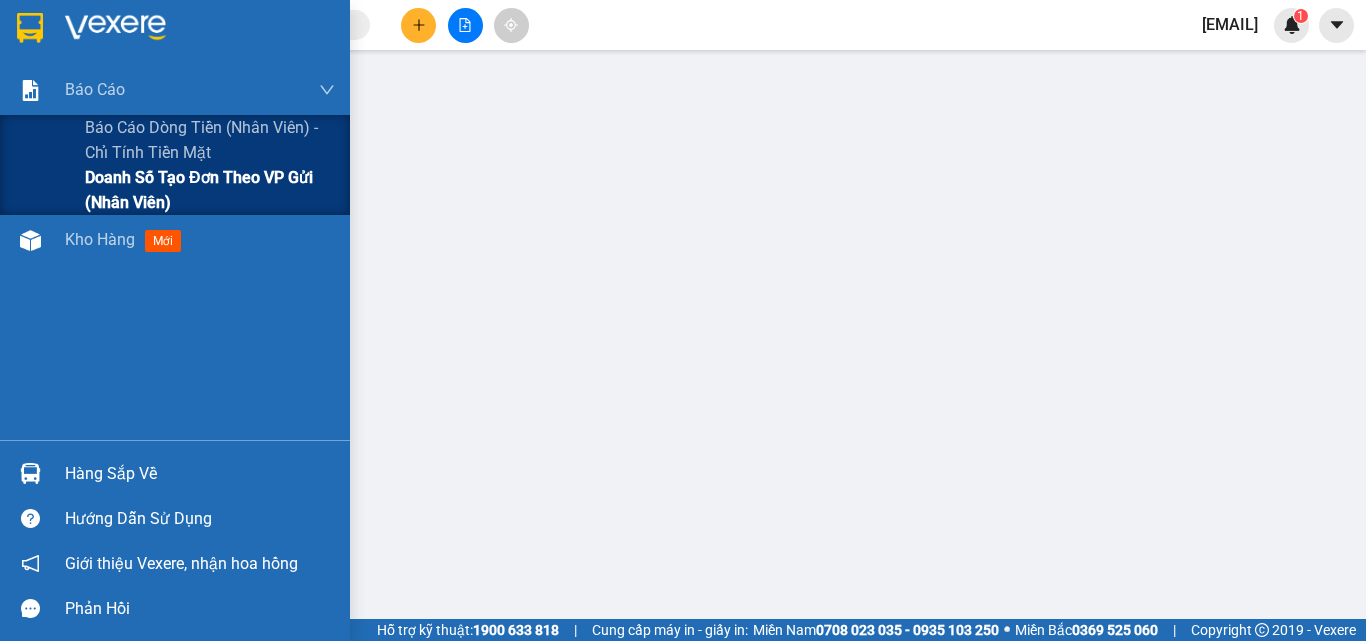 click on "Doanh số tạo đơn theo VP gửi (nhân viên)" at bounding box center (210, 190) 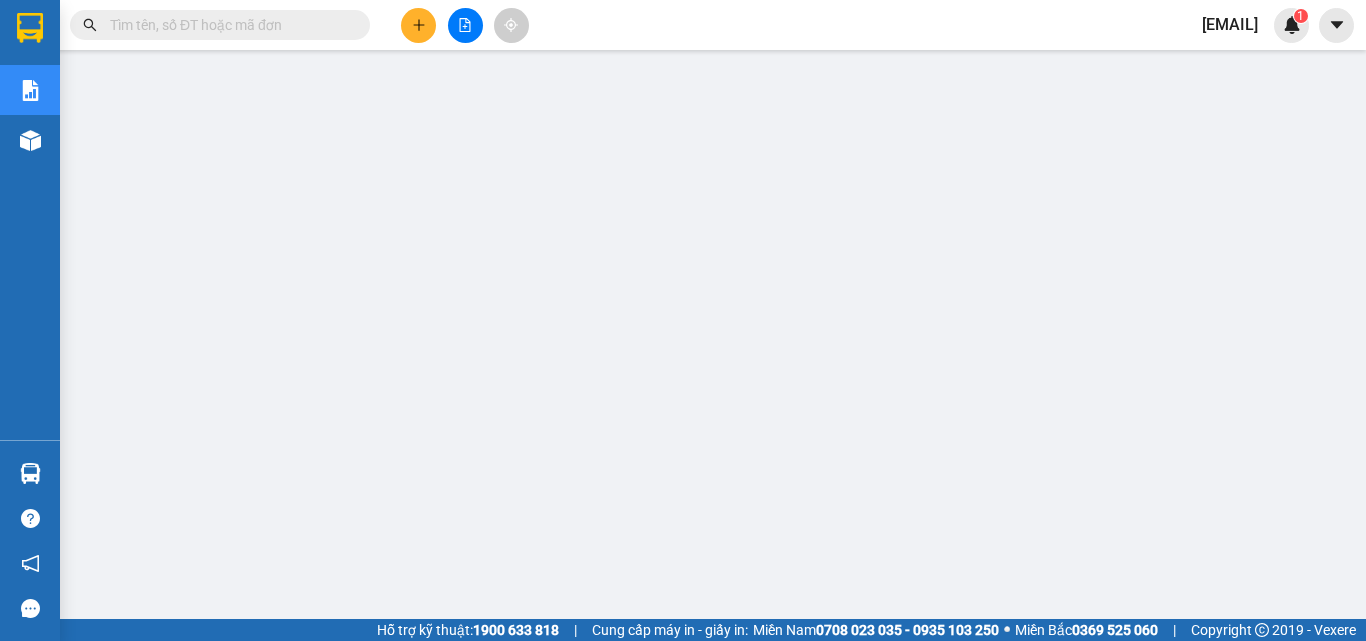 scroll, scrollTop: 0, scrollLeft: 0, axis: both 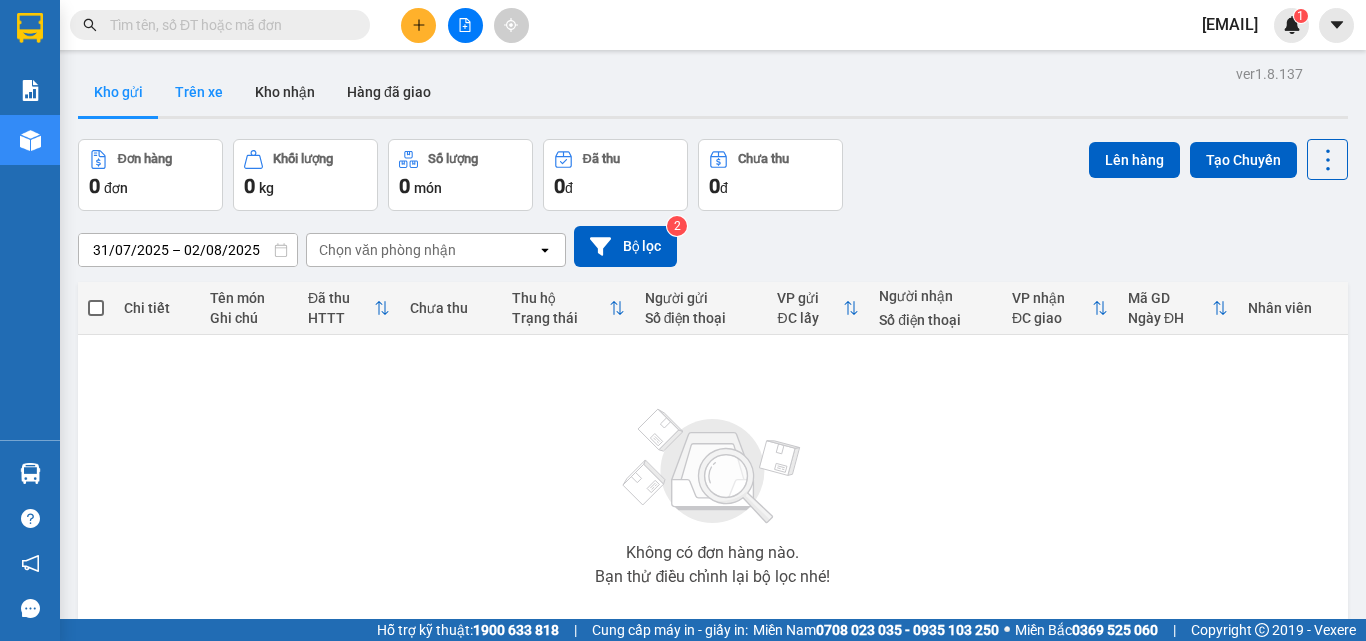 click on "Trên xe" at bounding box center (199, 92) 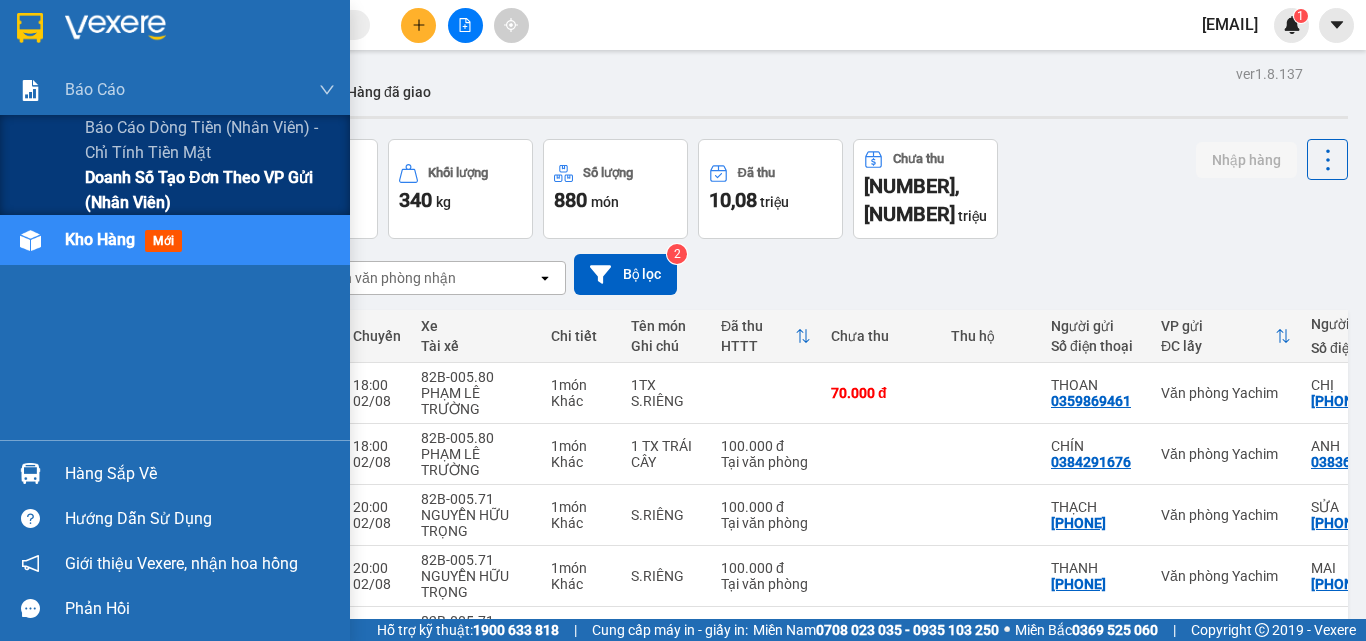 click on "Doanh số tạo đơn theo VP gửi (nhân viên)" at bounding box center [210, 190] 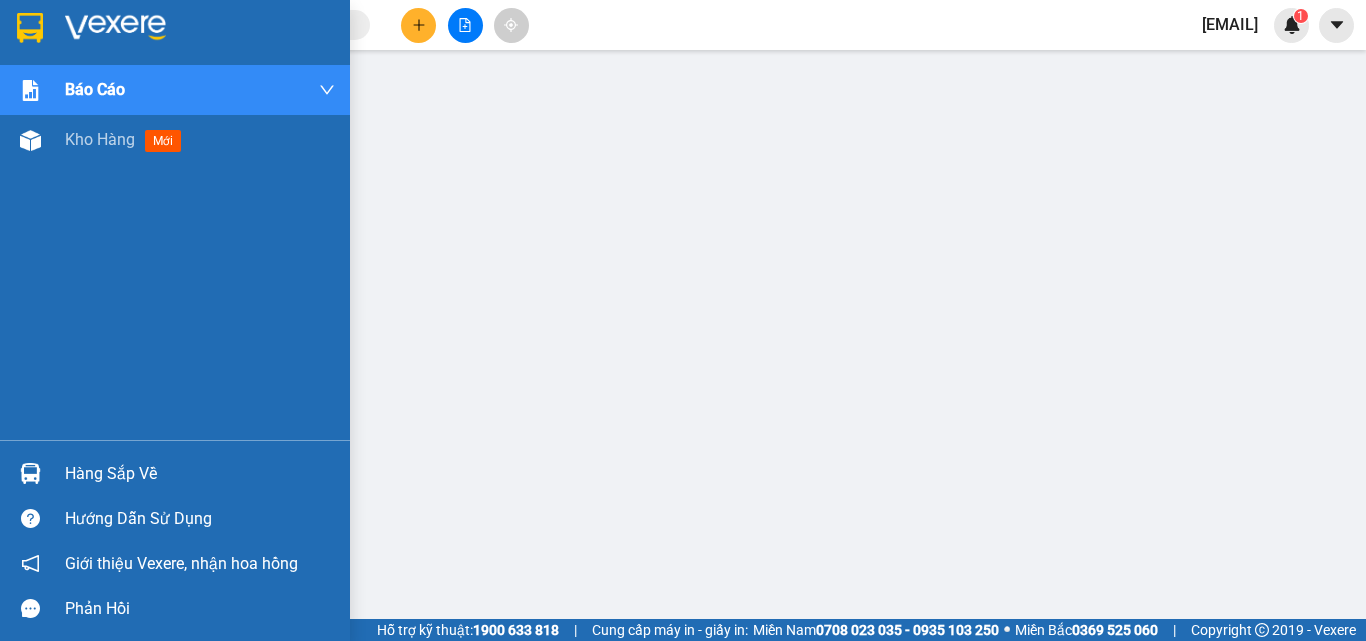 click at bounding box center [115, 28] 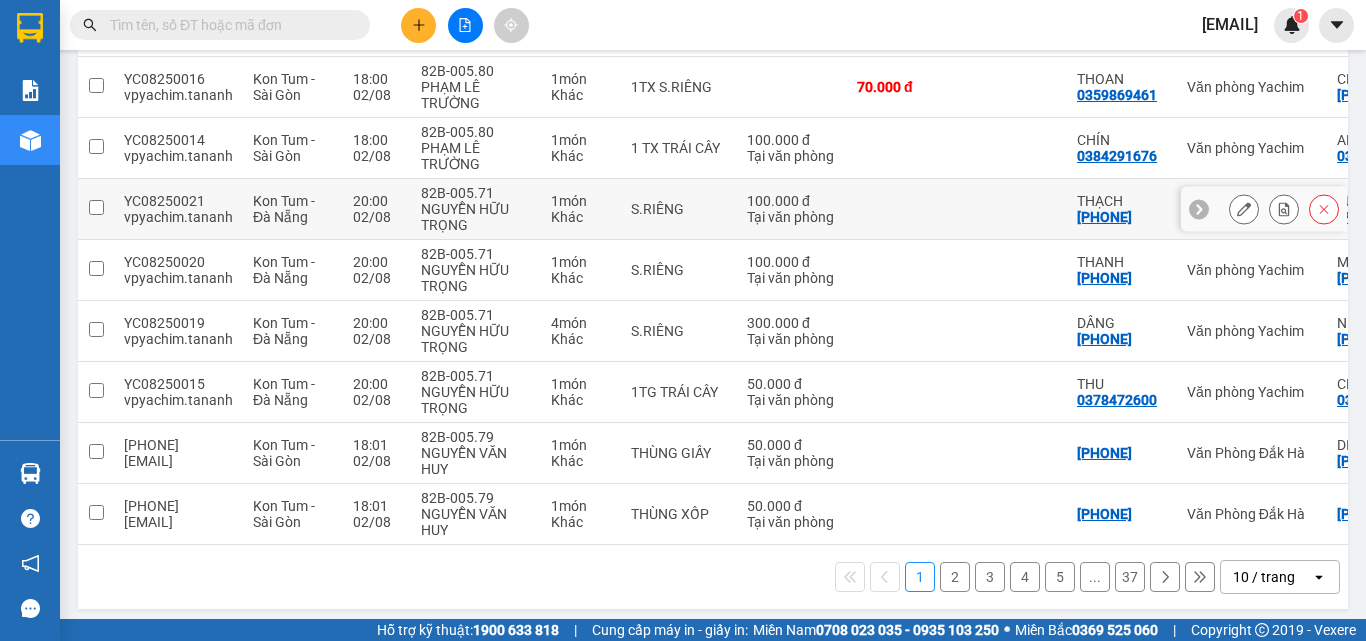 scroll, scrollTop: 0, scrollLeft: 0, axis: both 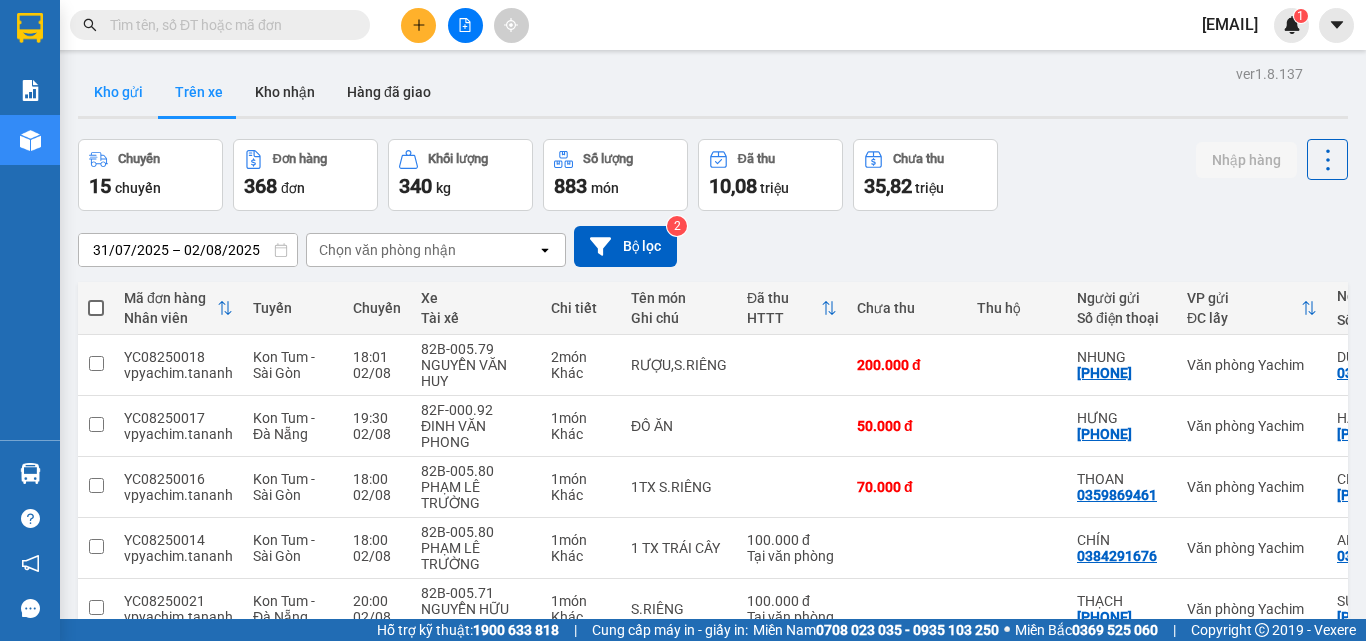 click on "Kho gửi" at bounding box center (118, 92) 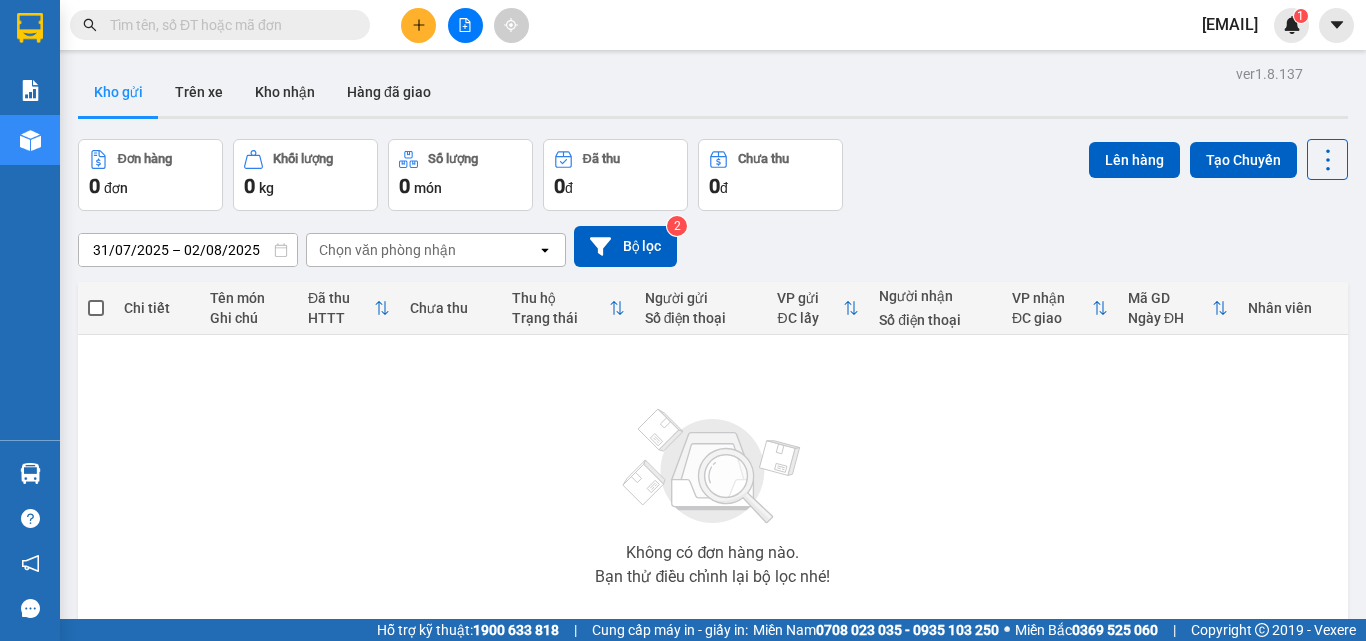 click on "[EMAIL]" at bounding box center (1230, 24) 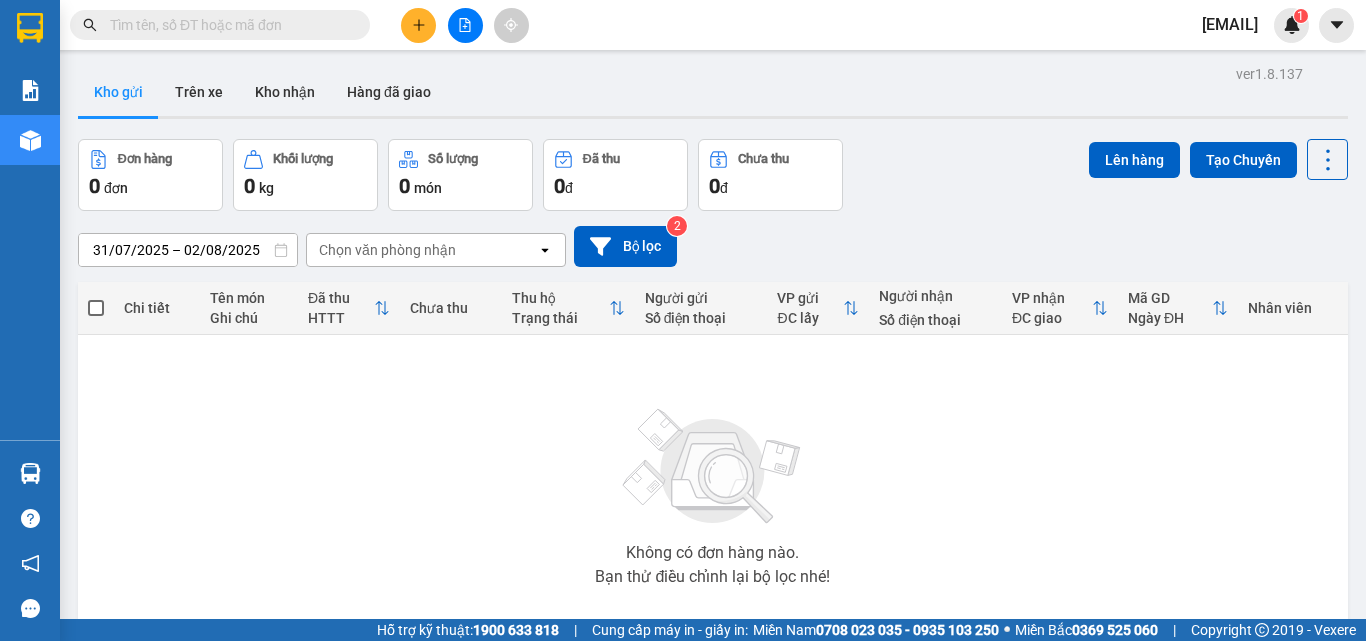 click on "Kho gửi Trên xe Kho nhận Hàng đã giao" at bounding box center [713, 94] 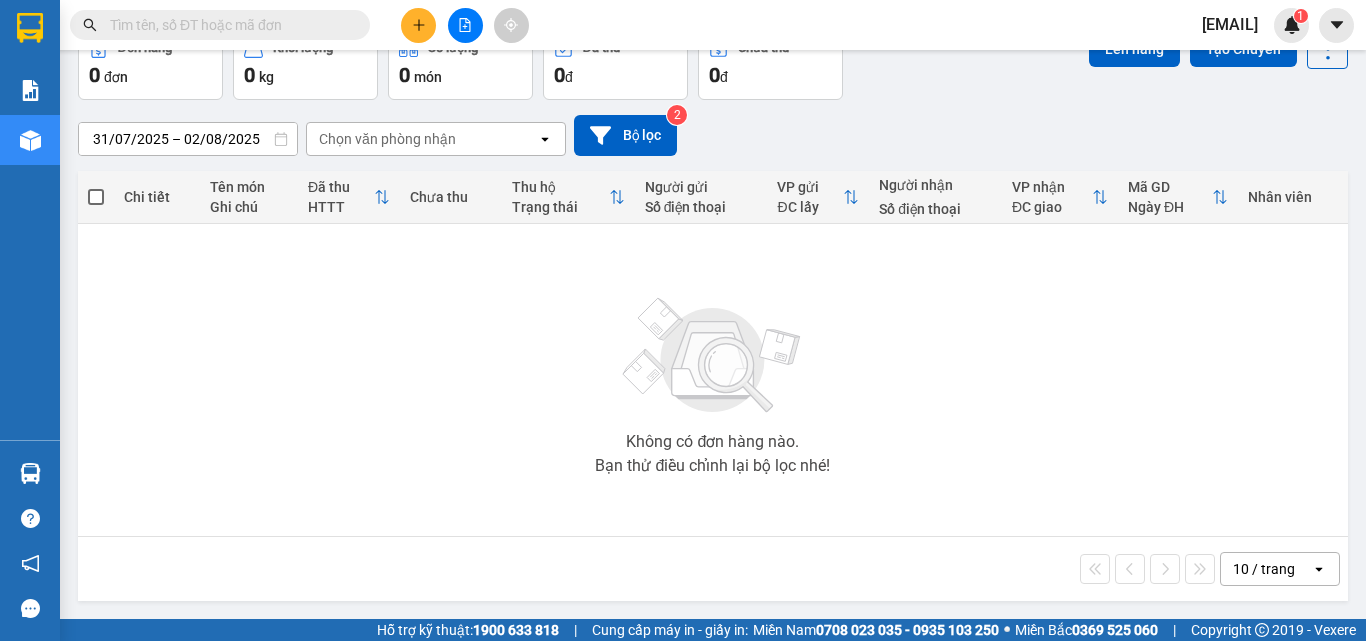 scroll, scrollTop: 0, scrollLeft: 0, axis: both 